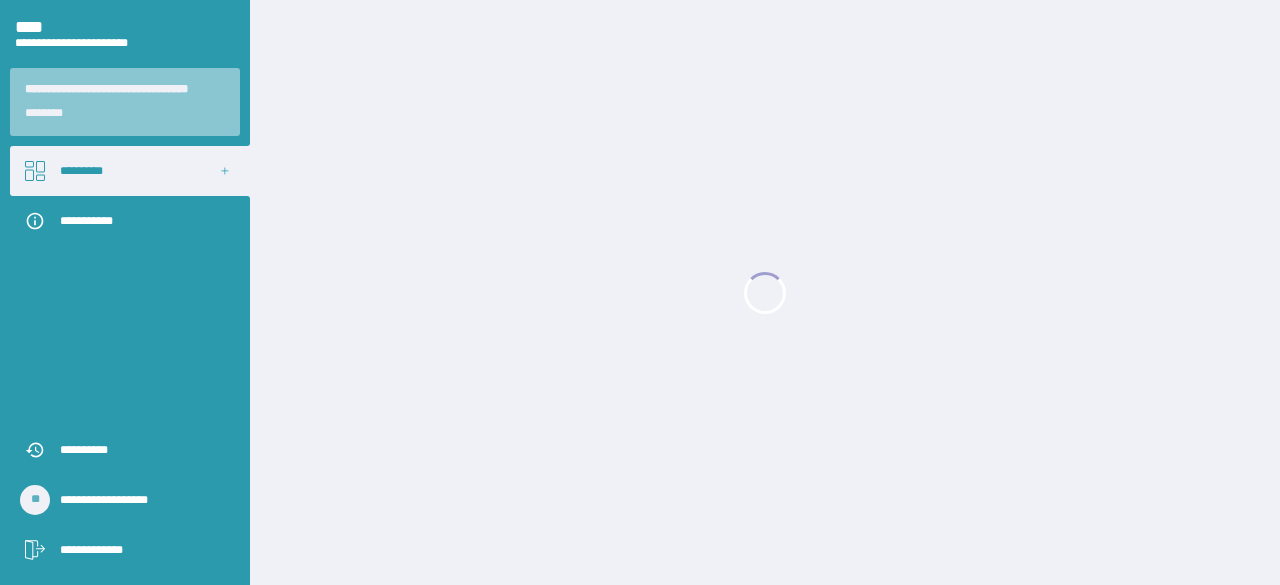 scroll, scrollTop: 0, scrollLeft: 0, axis: both 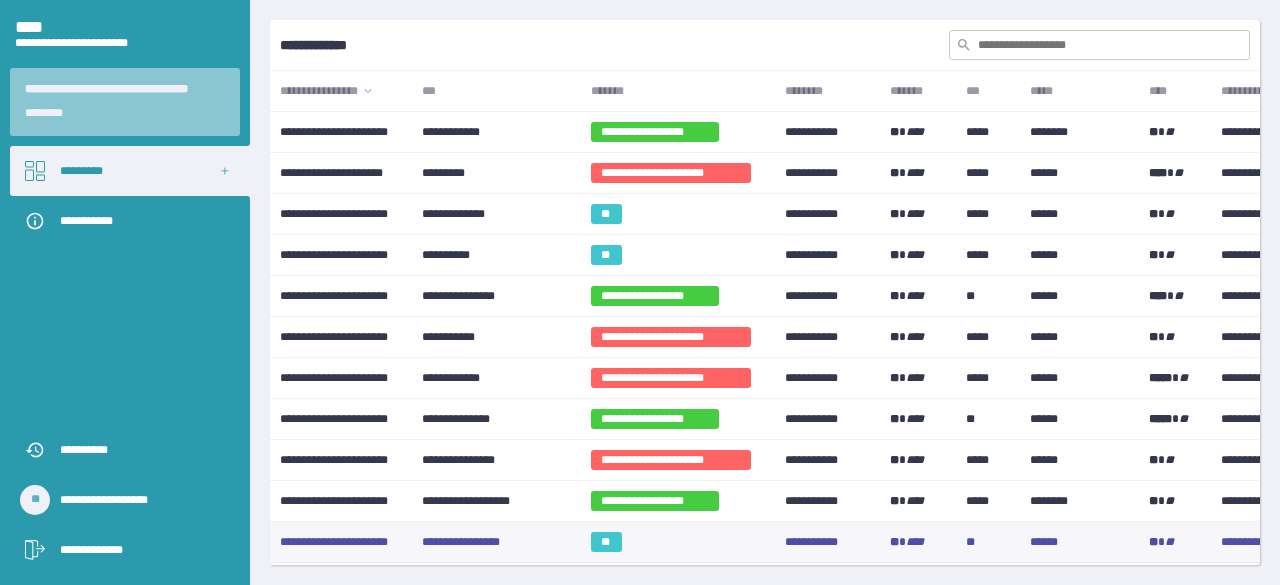 click on "**********" at bounding box center (496, 132) 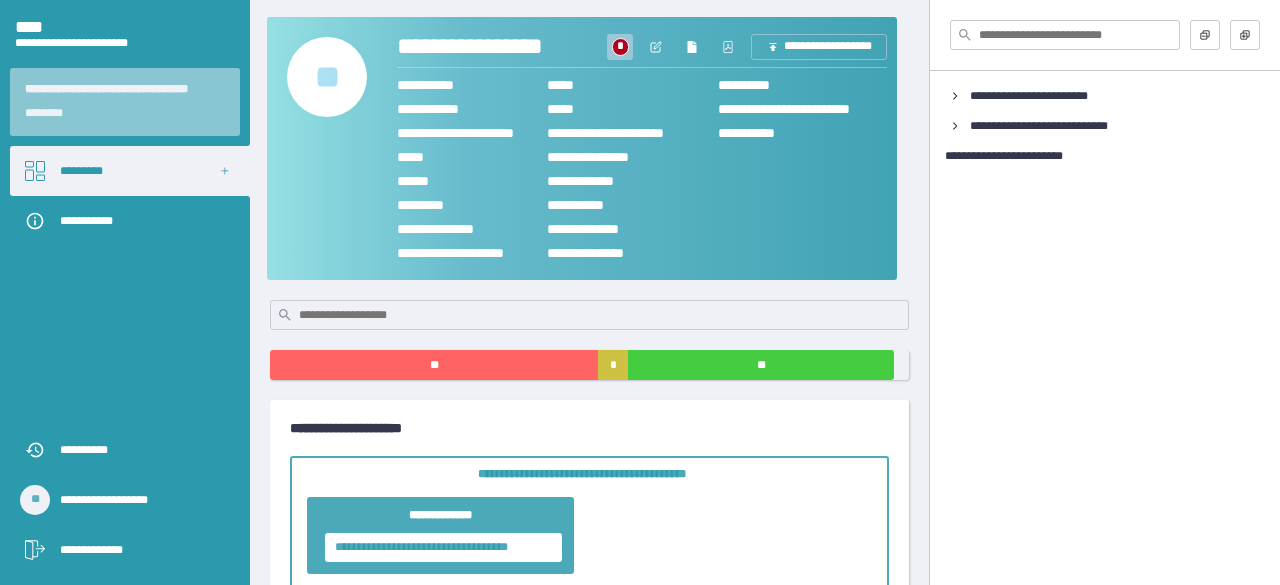 click on "*" at bounding box center [620, 47] 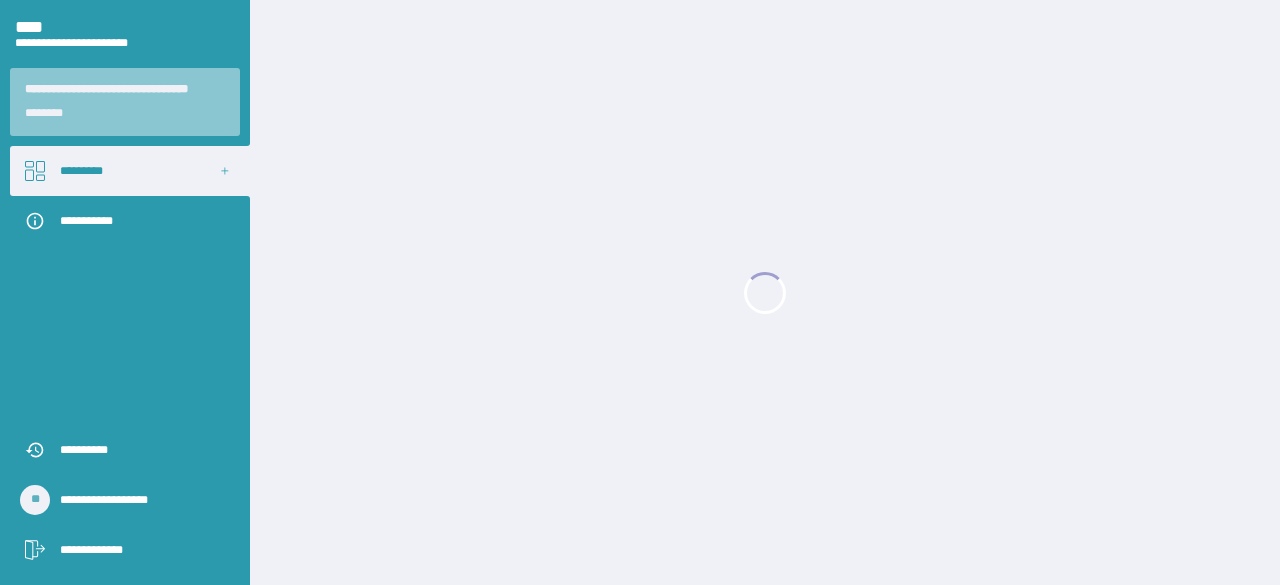 scroll, scrollTop: 0, scrollLeft: 0, axis: both 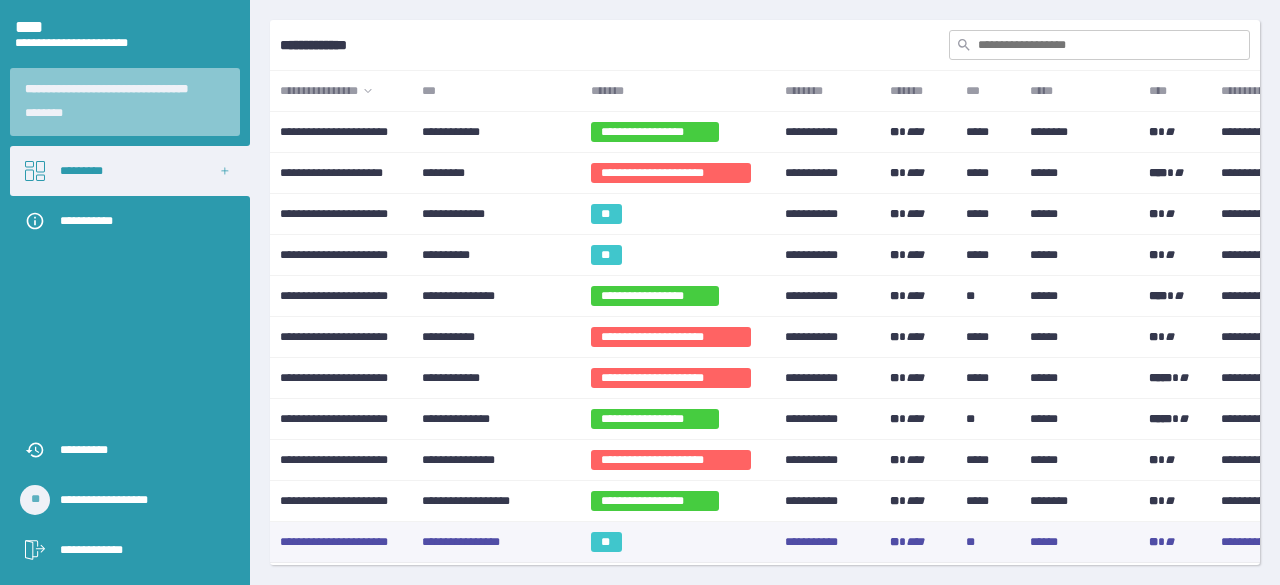 click on "**********" at bounding box center (496, 132) 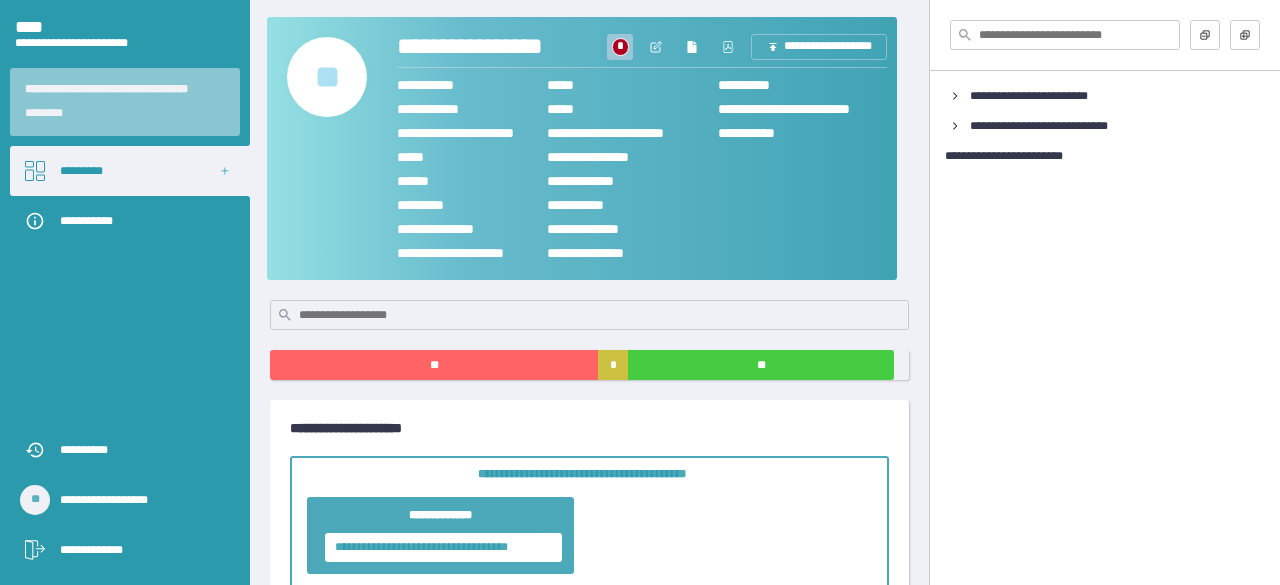 click on "*" at bounding box center [620, 47] 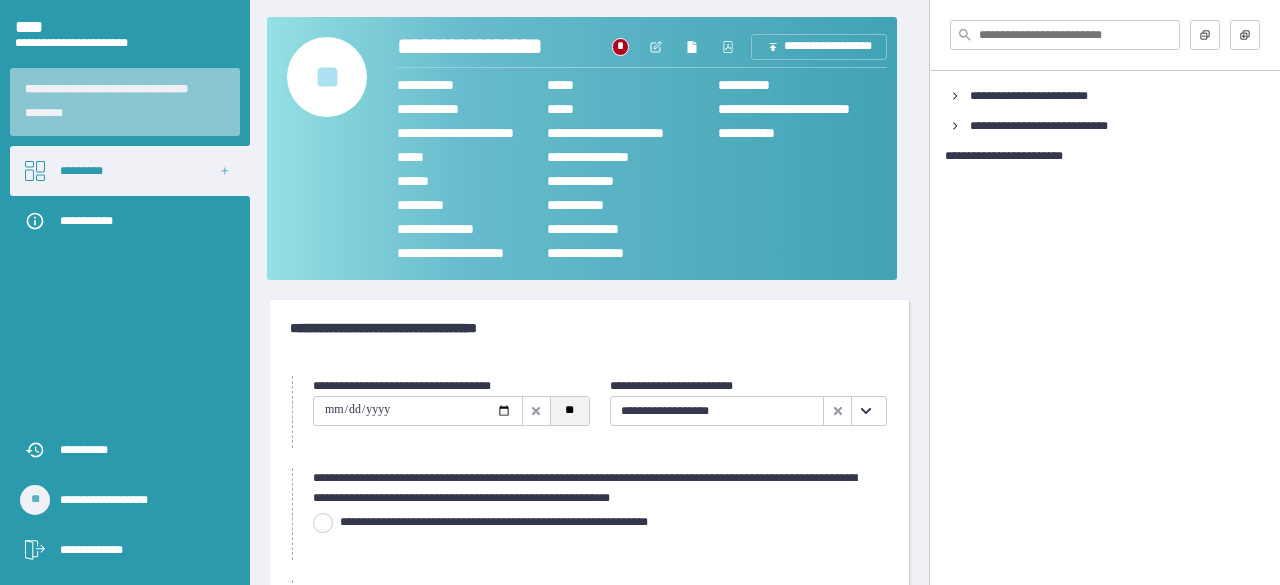 click on "**" at bounding box center (569, 411) 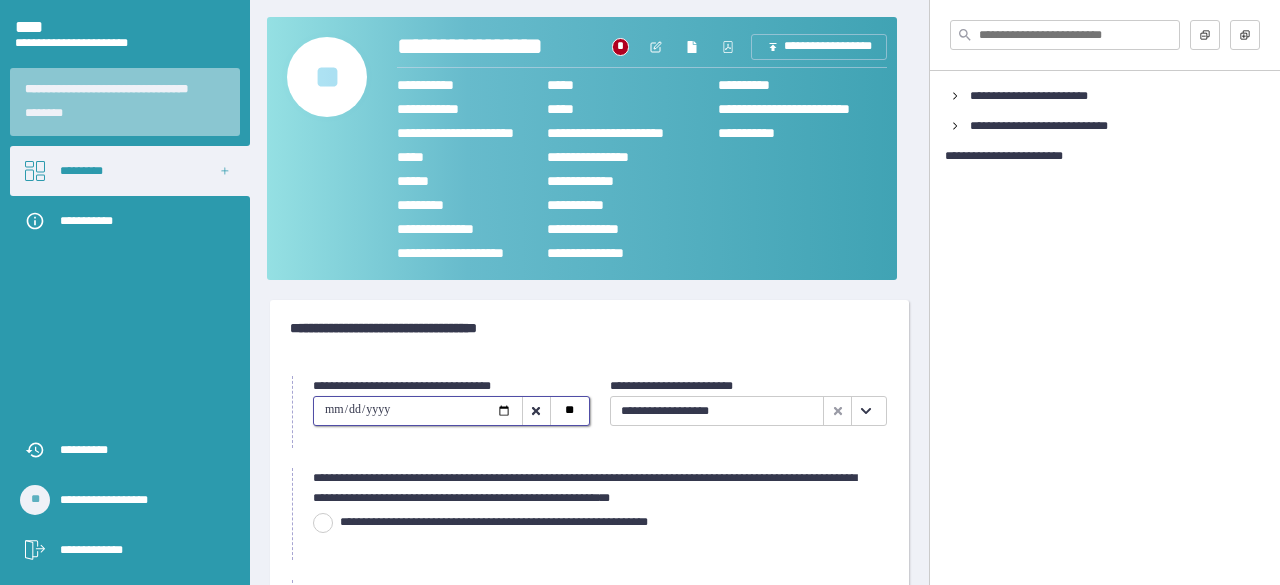 click on "**********" at bounding box center [418, 411] 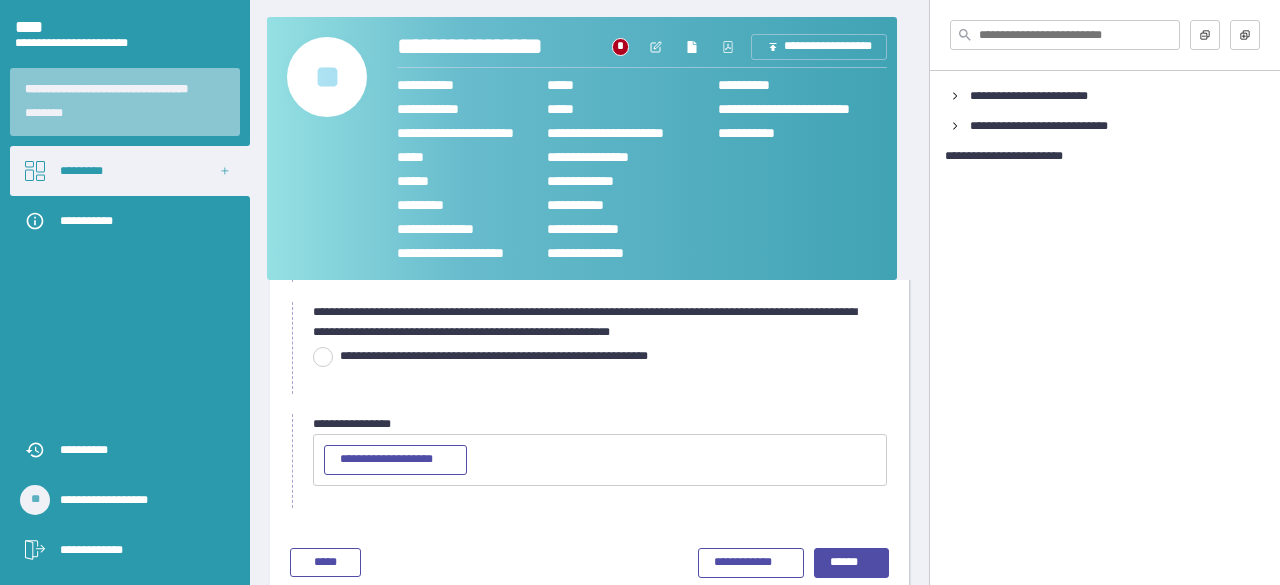 scroll, scrollTop: 196, scrollLeft: 0, axis: vertical 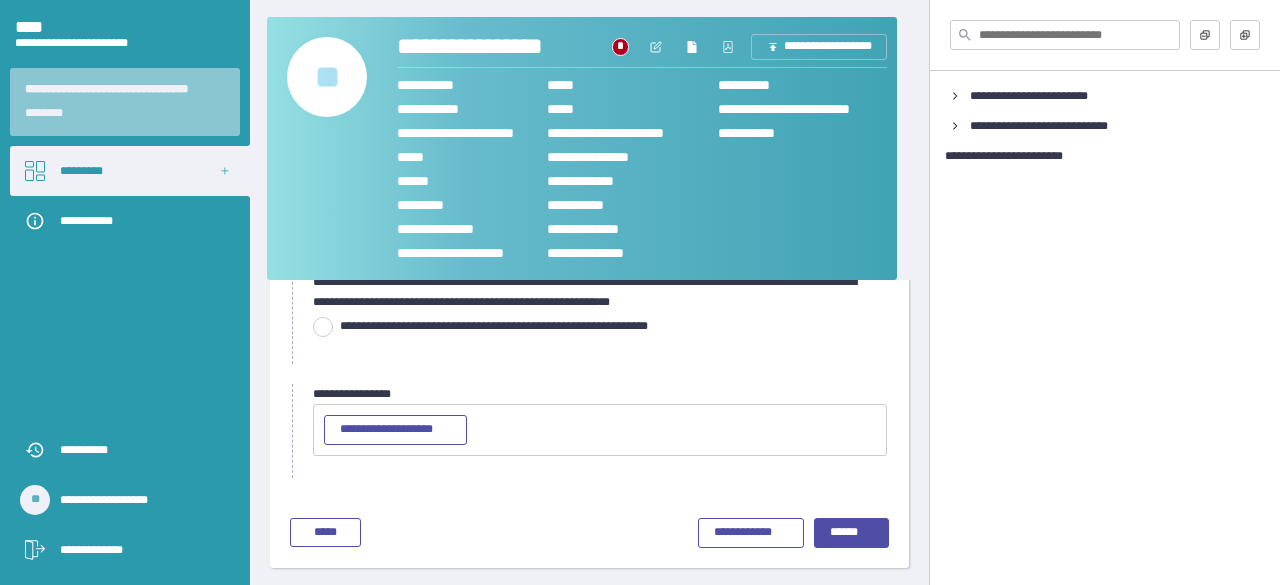click at bounding box center [323, 327] 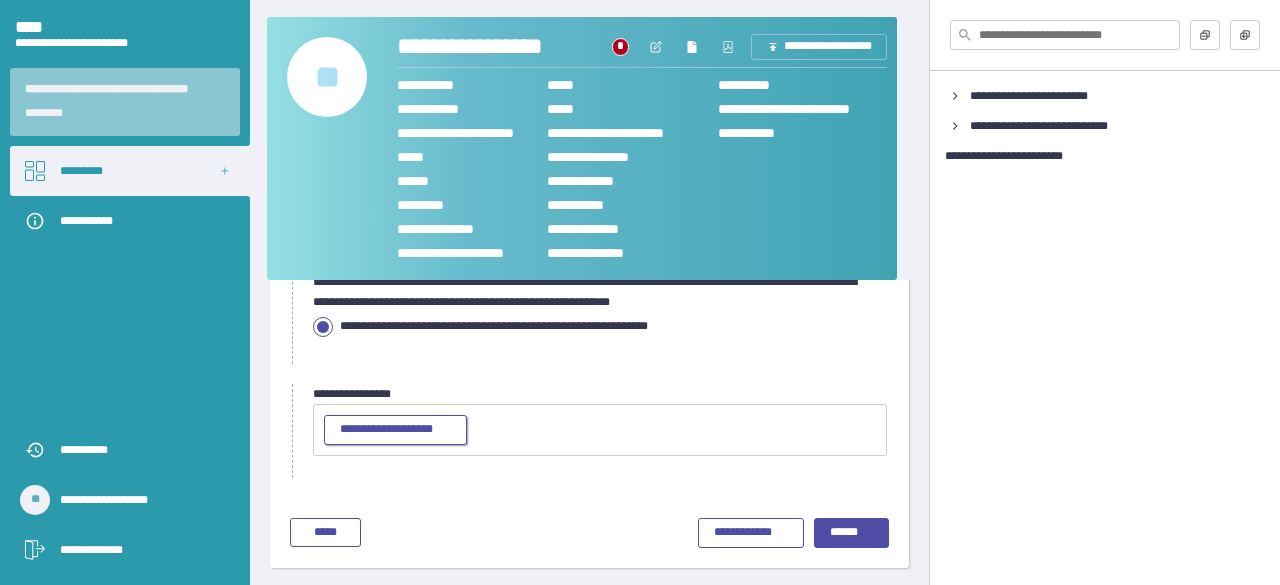 click on "**********" at bounding box center (395, 430) 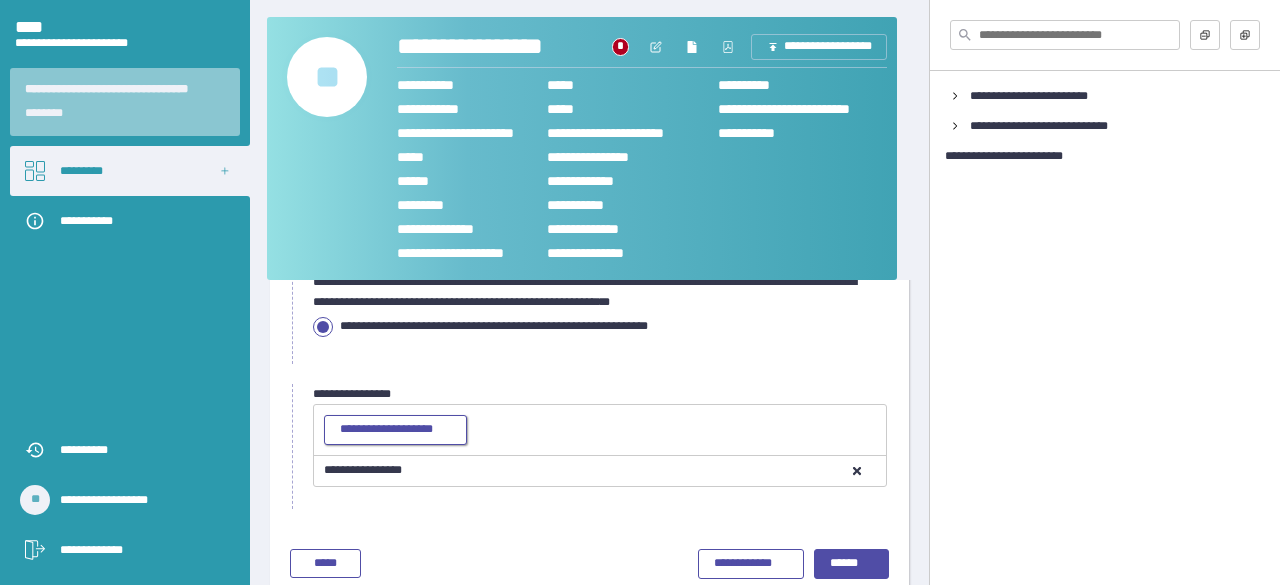 scroll, scrollTop: 227, scrollLeft: 0, axis: vertical 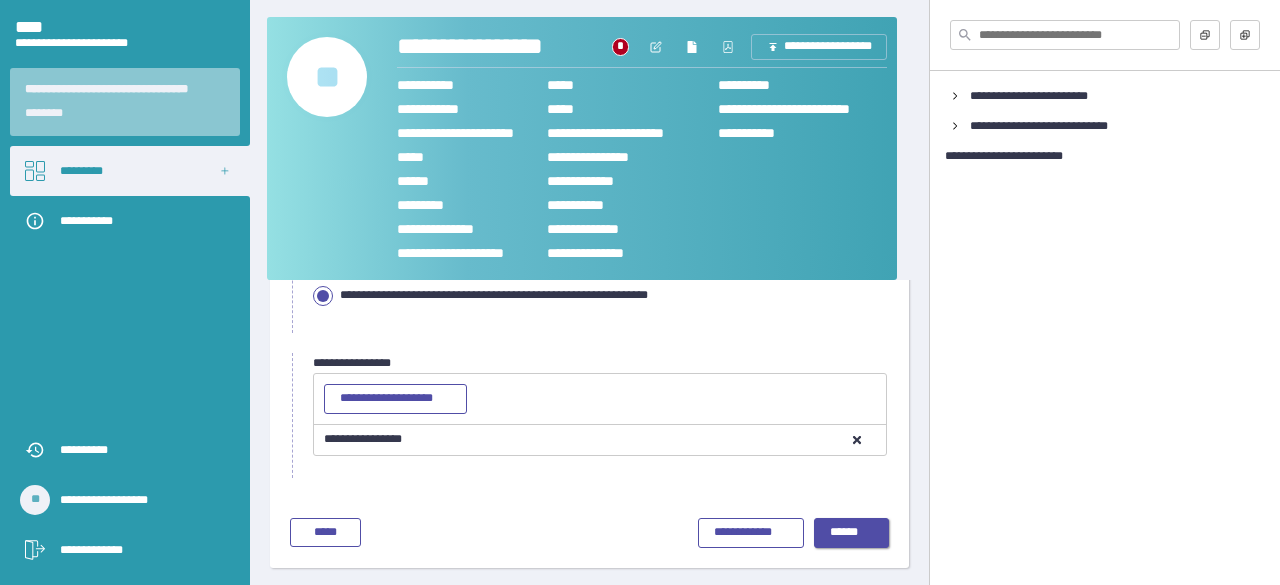 click on "******" at bounding box center (852, 533) 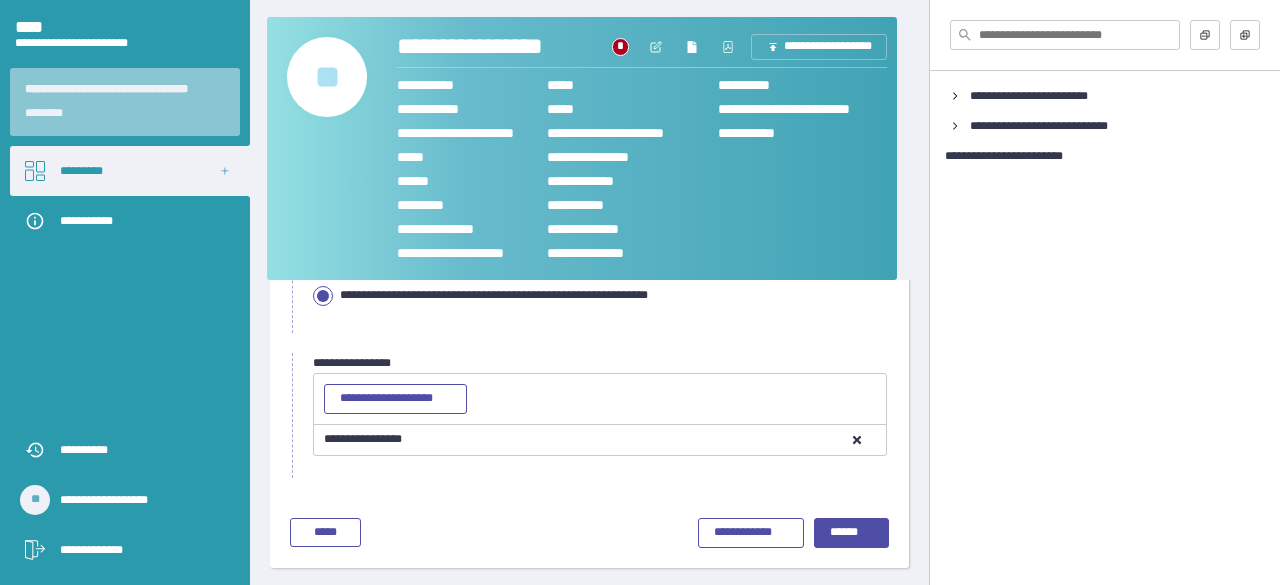 scroll, scrollTop: 197, scrollLeft: 0, axis: vertical 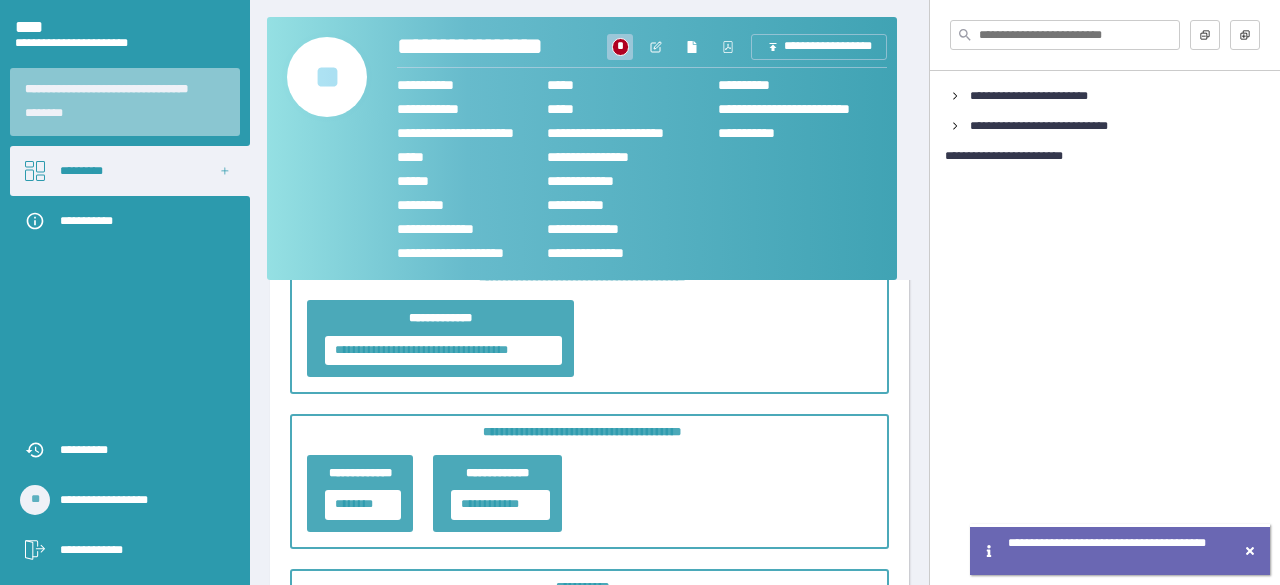 click on "*" at bounding box center [620, 47] 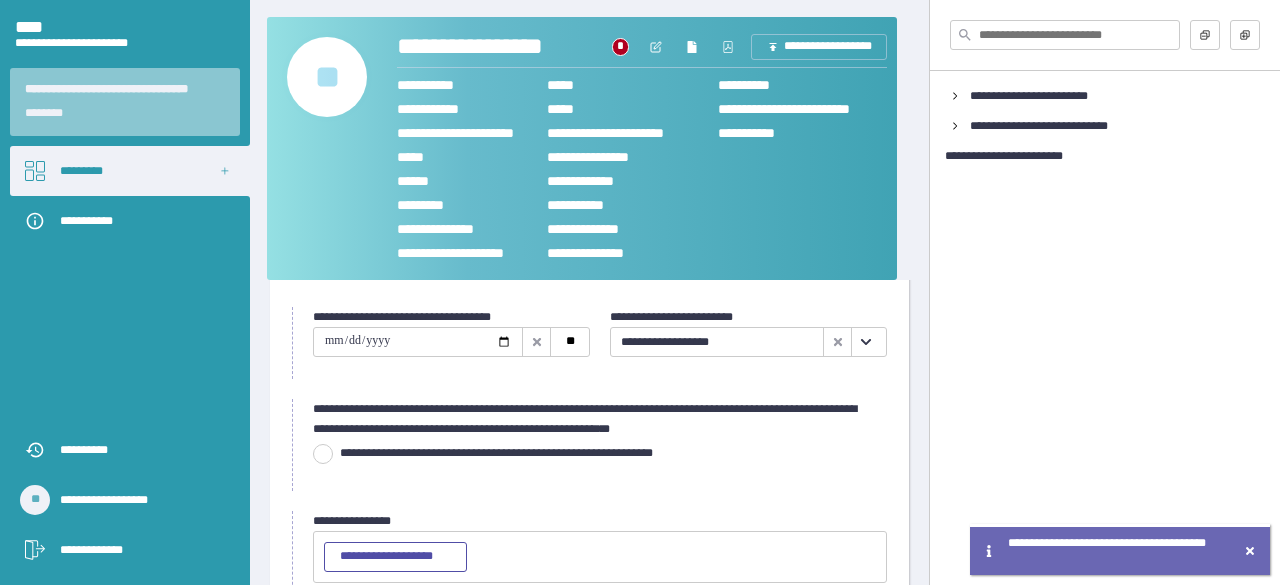 scroll, scrollTop: 0, scrollLeft: 0, axis: both 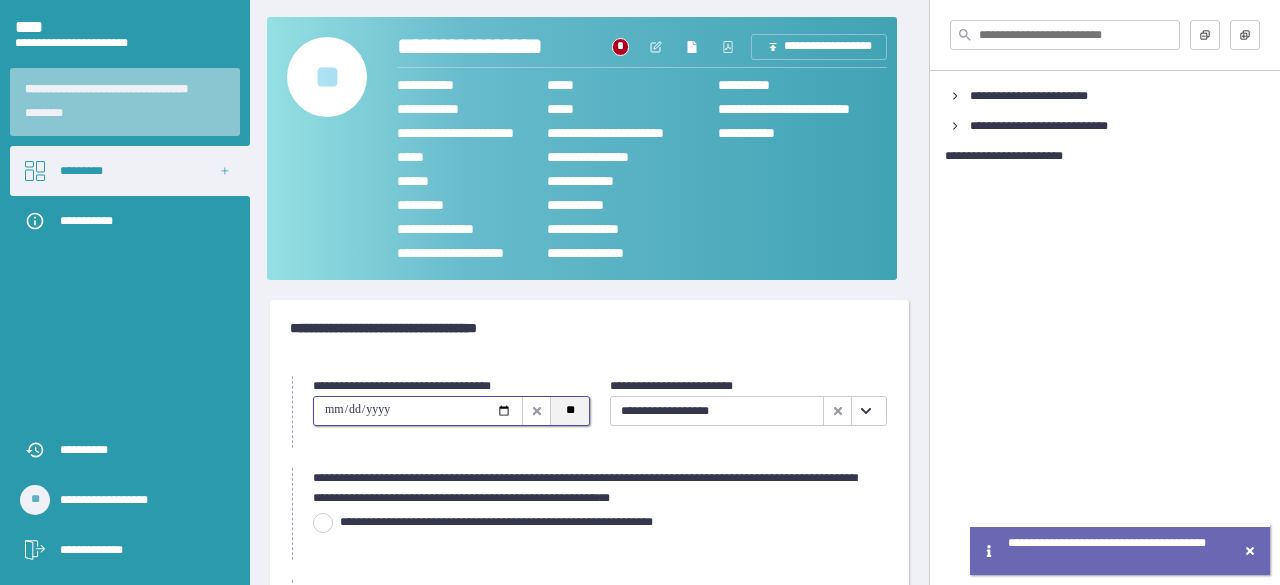 click on "**" at bounding box center (569, 411) 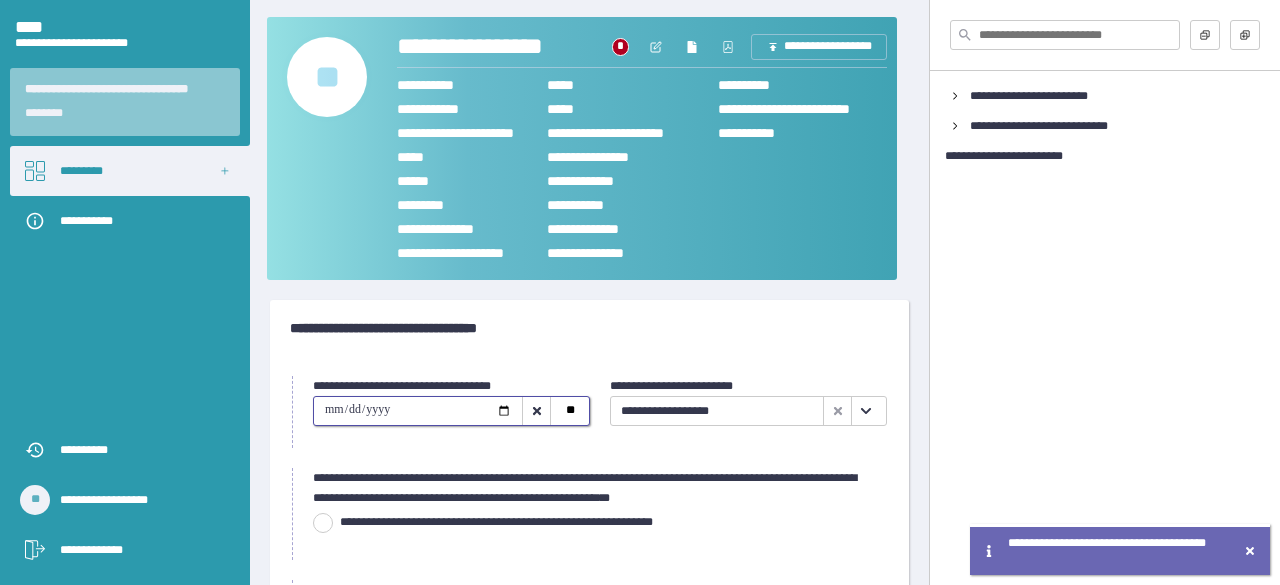 click on "**********" at bounding box center (418, 411) 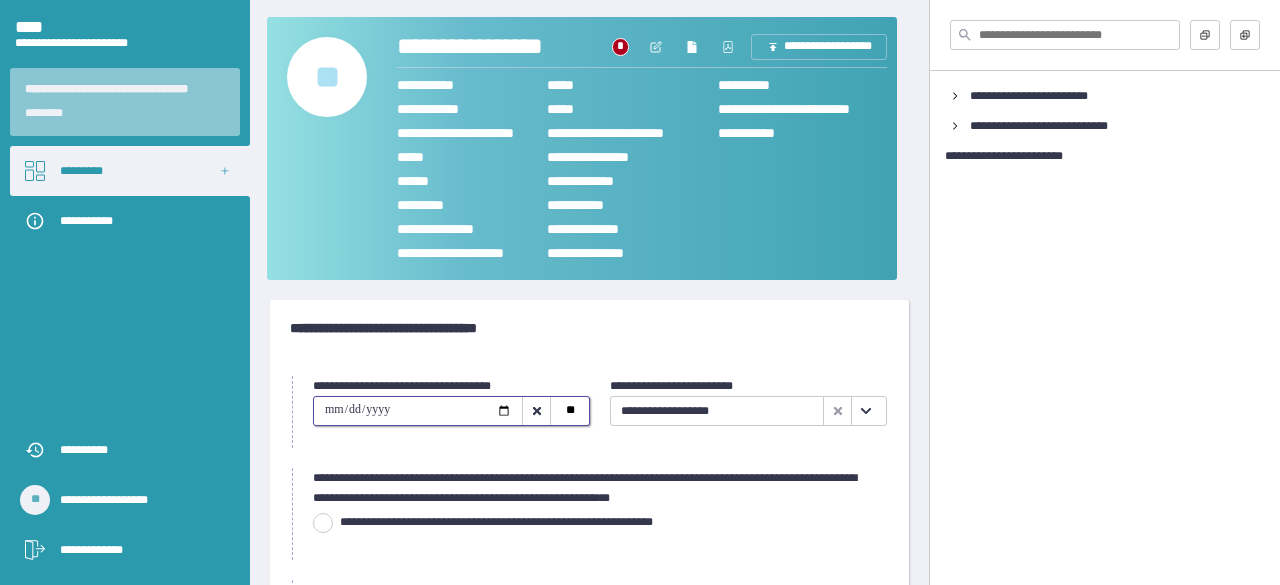 type on "**********" 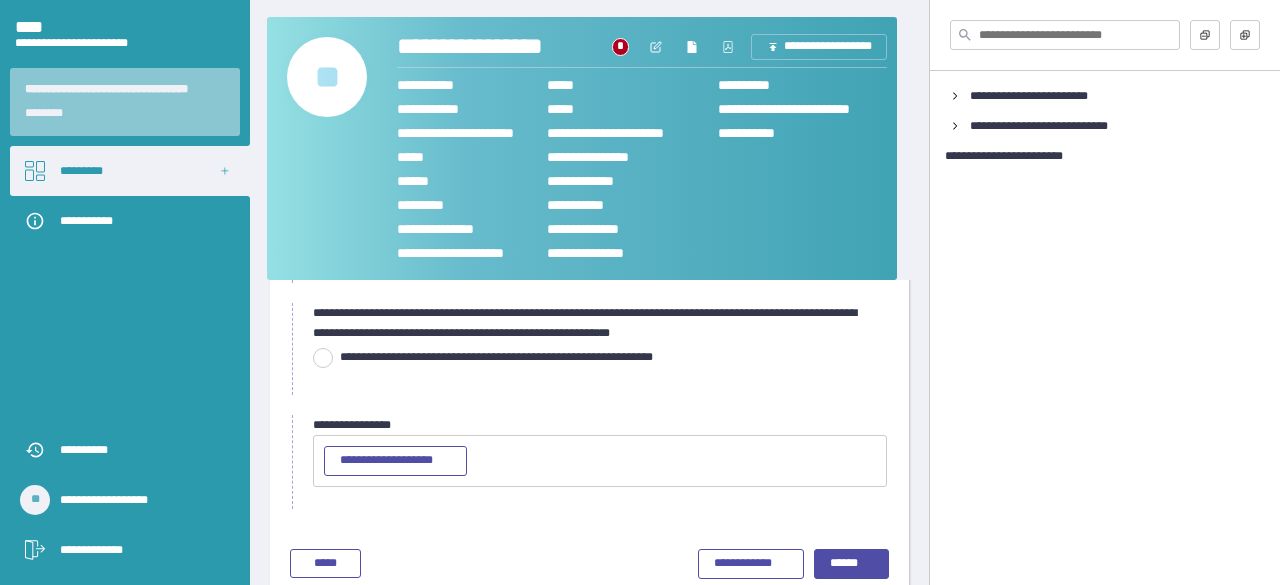 scroll, scrollTop: 196, scrollLeft: 0, axis: vertical 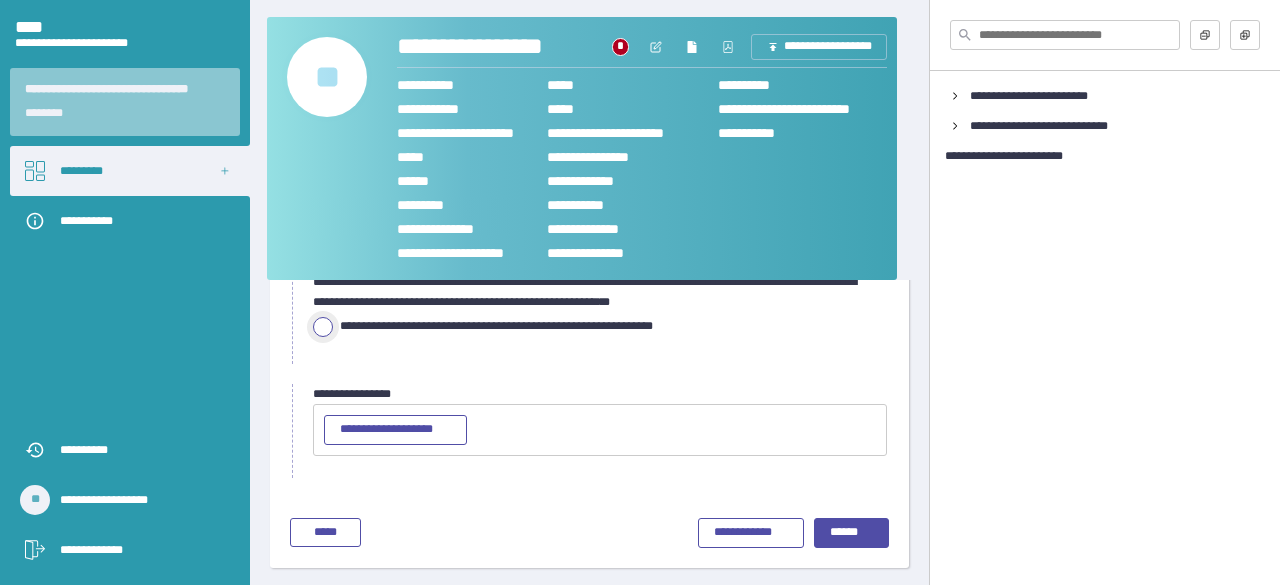 click at bounding box center [323, 327] 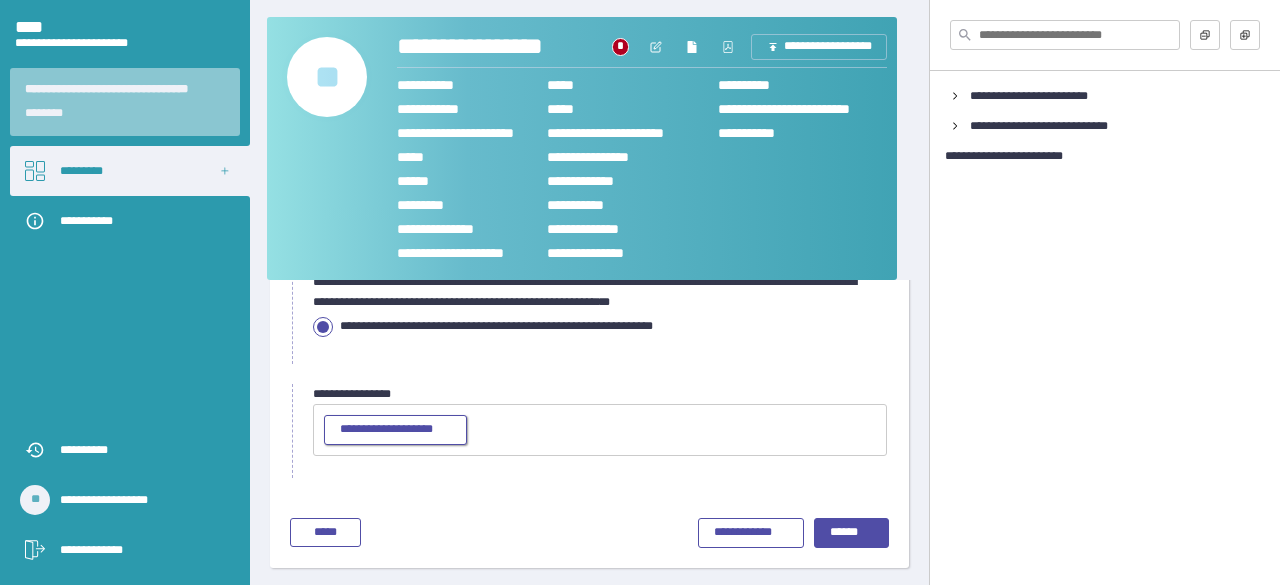 click on "**********" at bounding box center [395, 430] 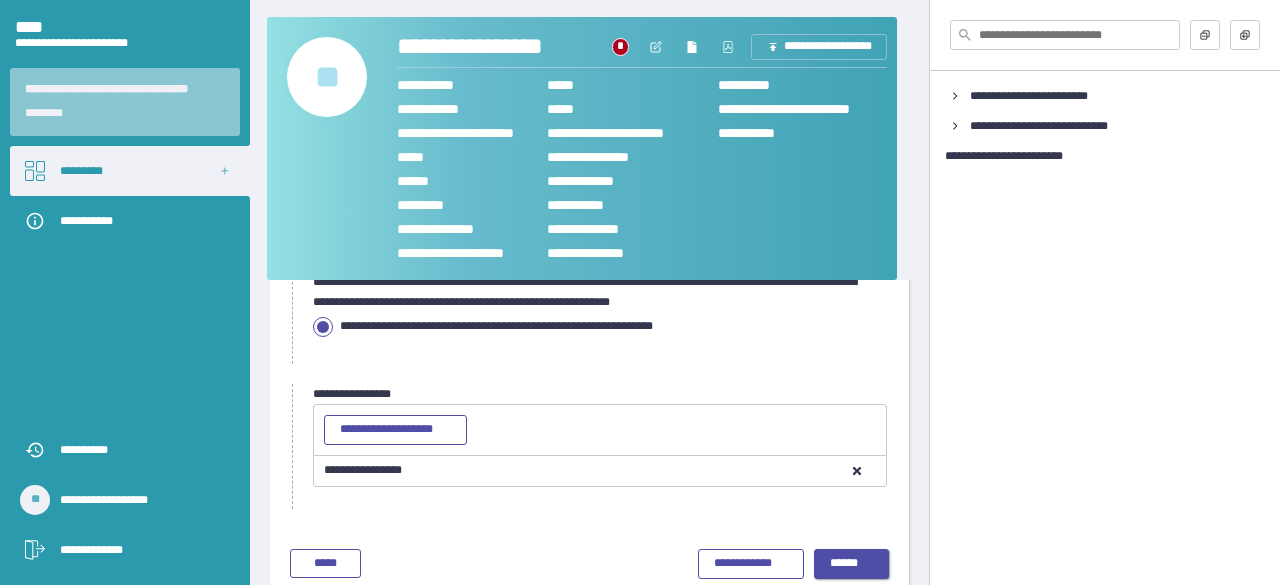 click on "******" at bounding box center (852, 564) 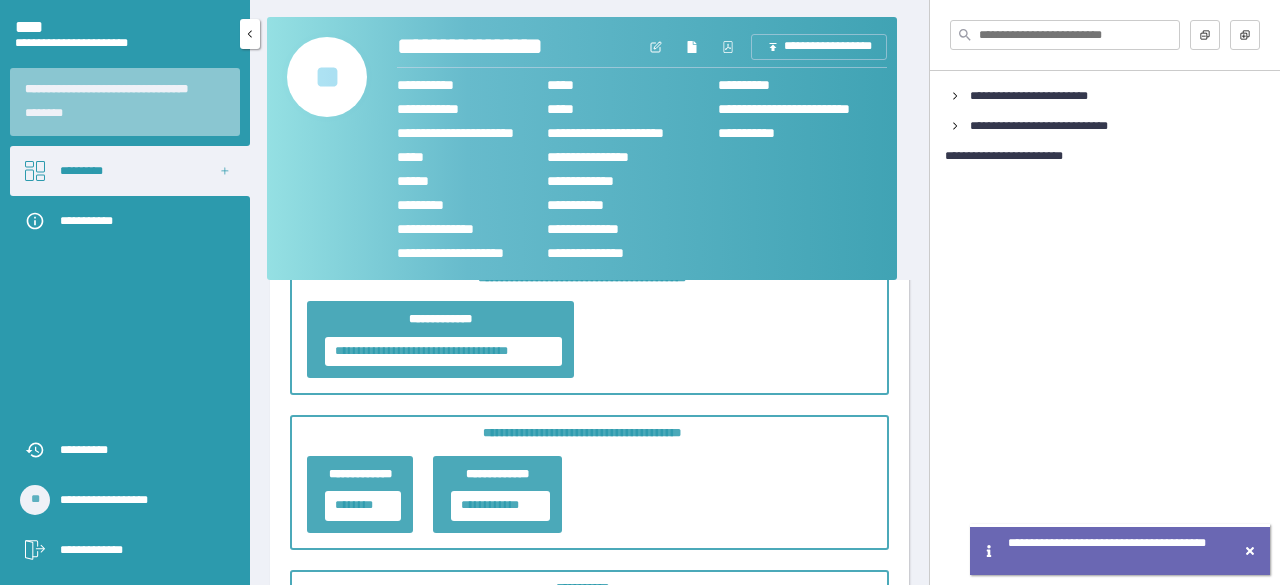click on "*********" at bounding box center [130, 171] 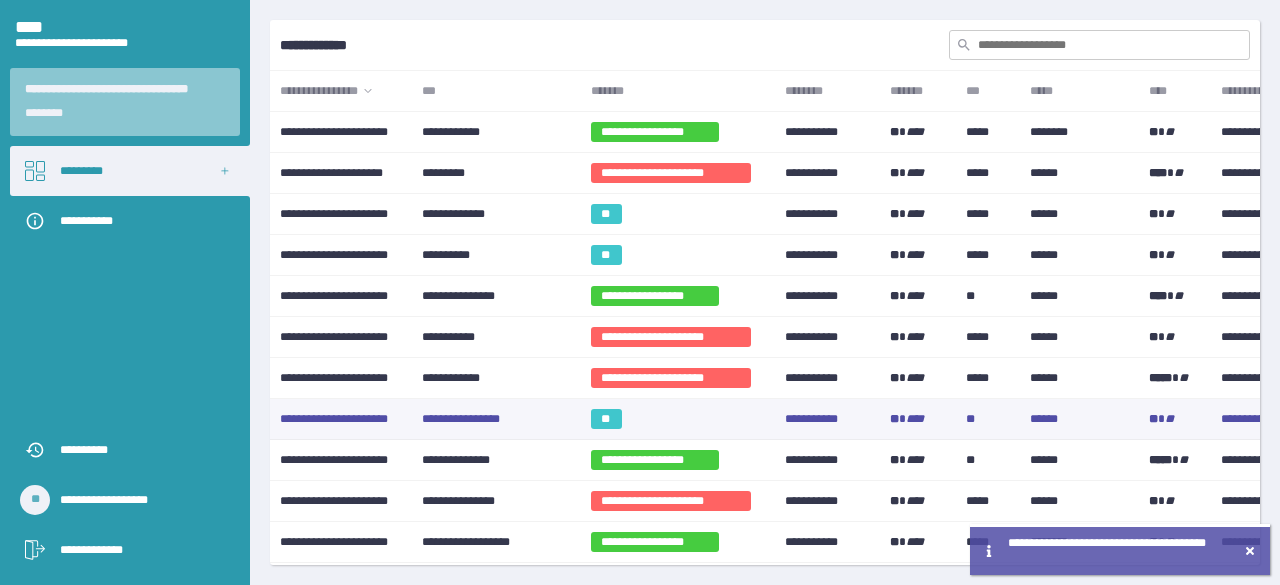click on "**********" at bounding box center (496, 132) 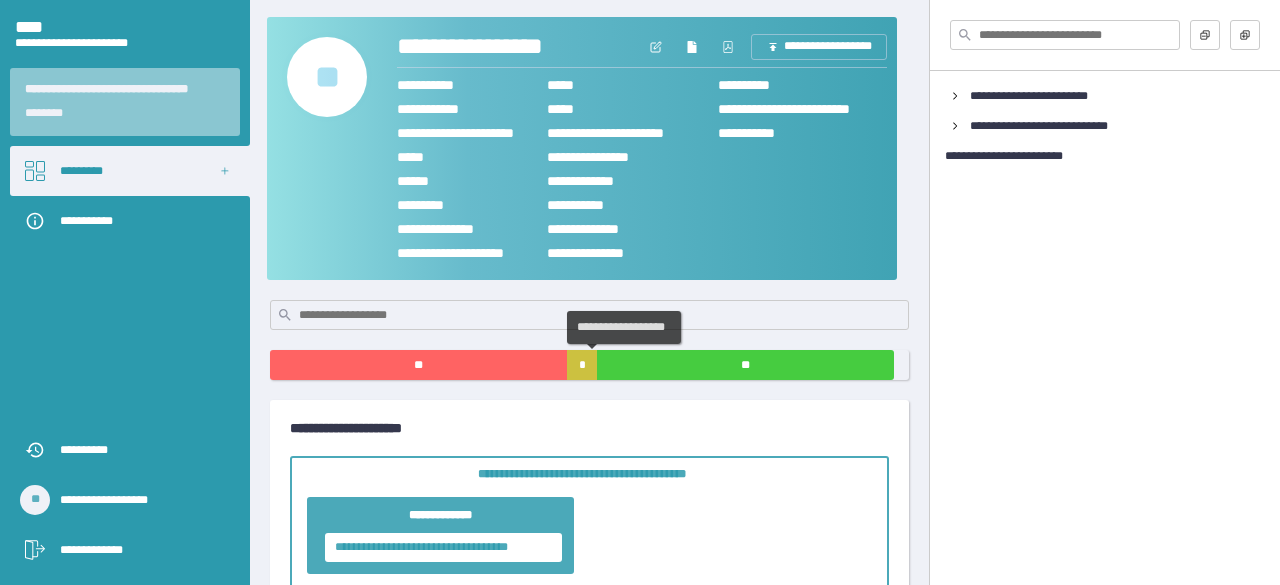 click on "*" at bounding box center (582, 365) 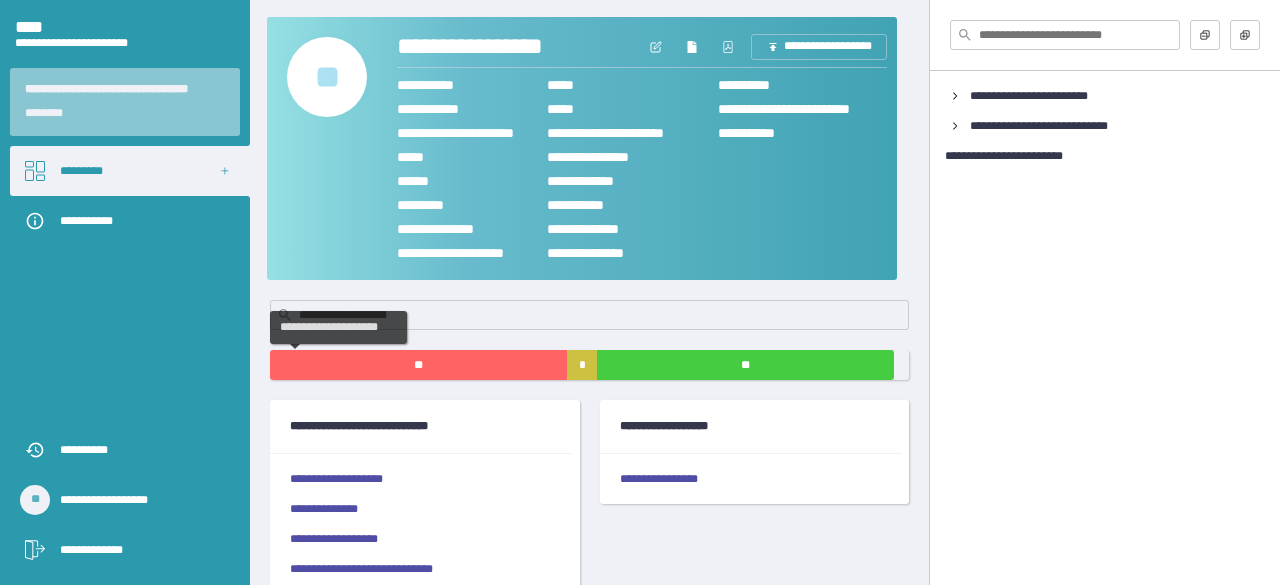 click on "**" at bounding box center [418, 365] 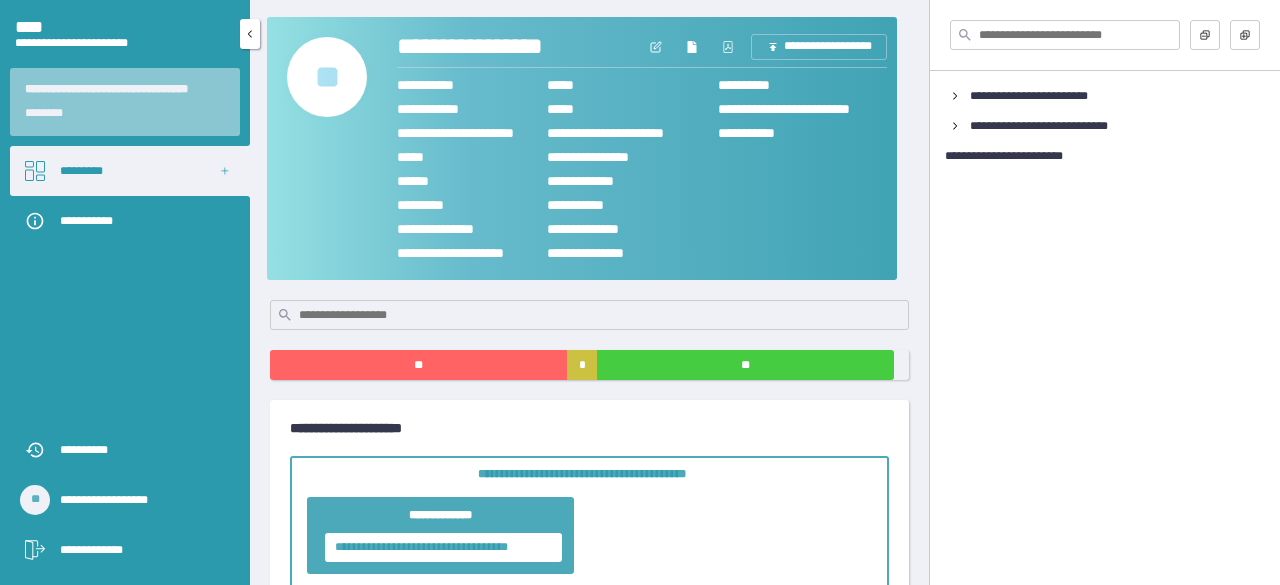 click on "*********" at bounding box center (130, 171) 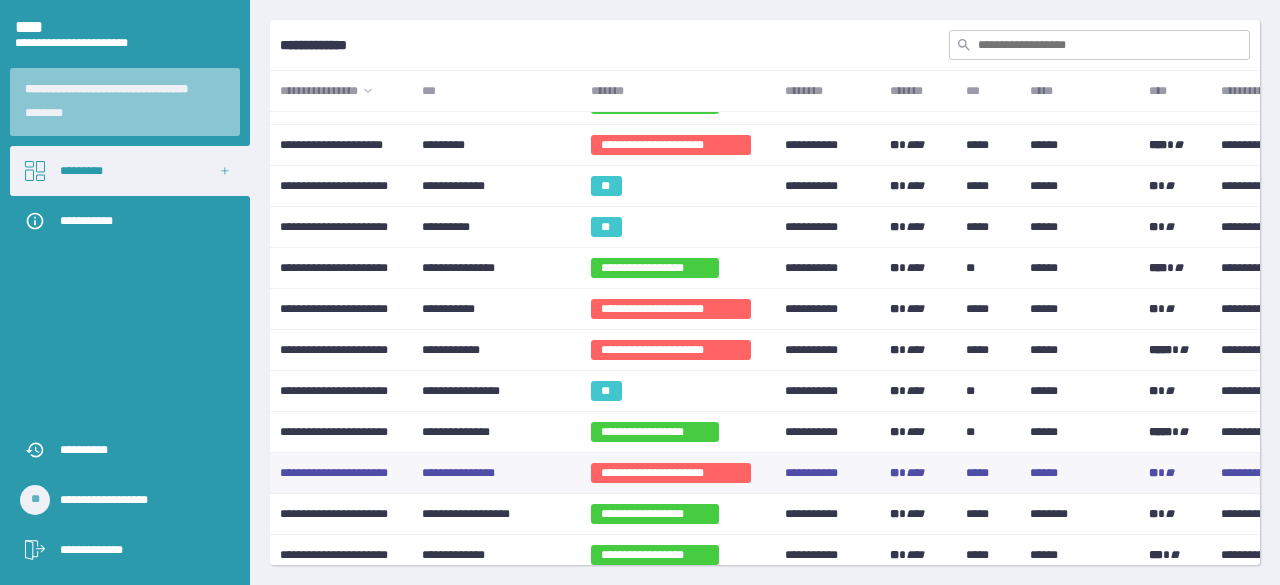 scroll, scrollTop: 0, scrollLeft: 0, axis: both 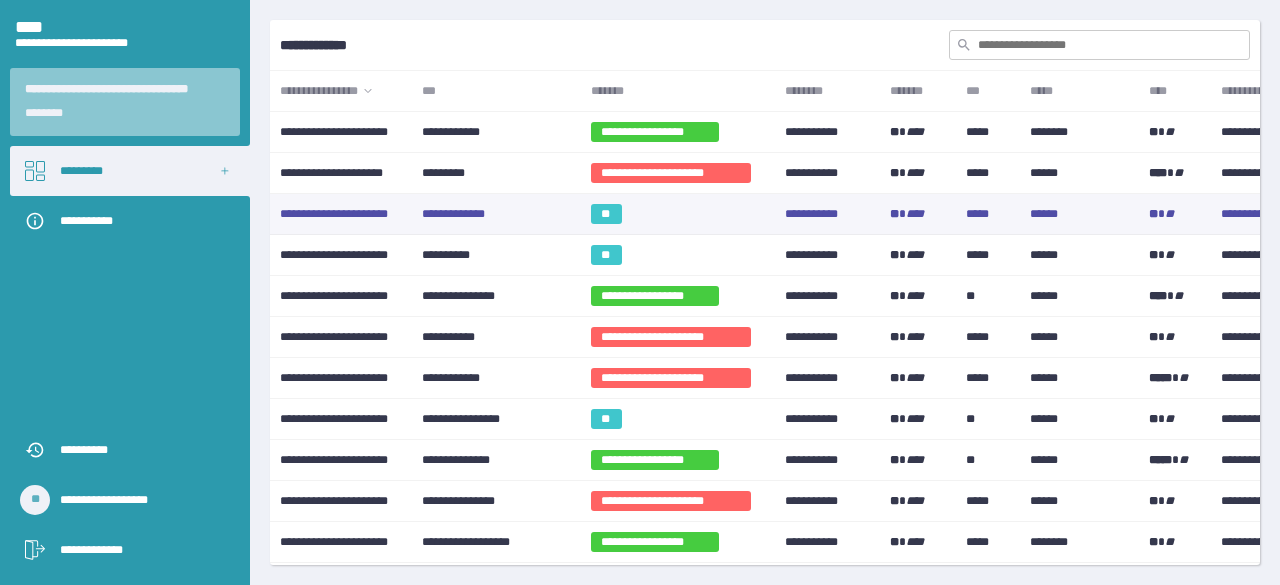 click on "**********" at bounding box center (496, 132) 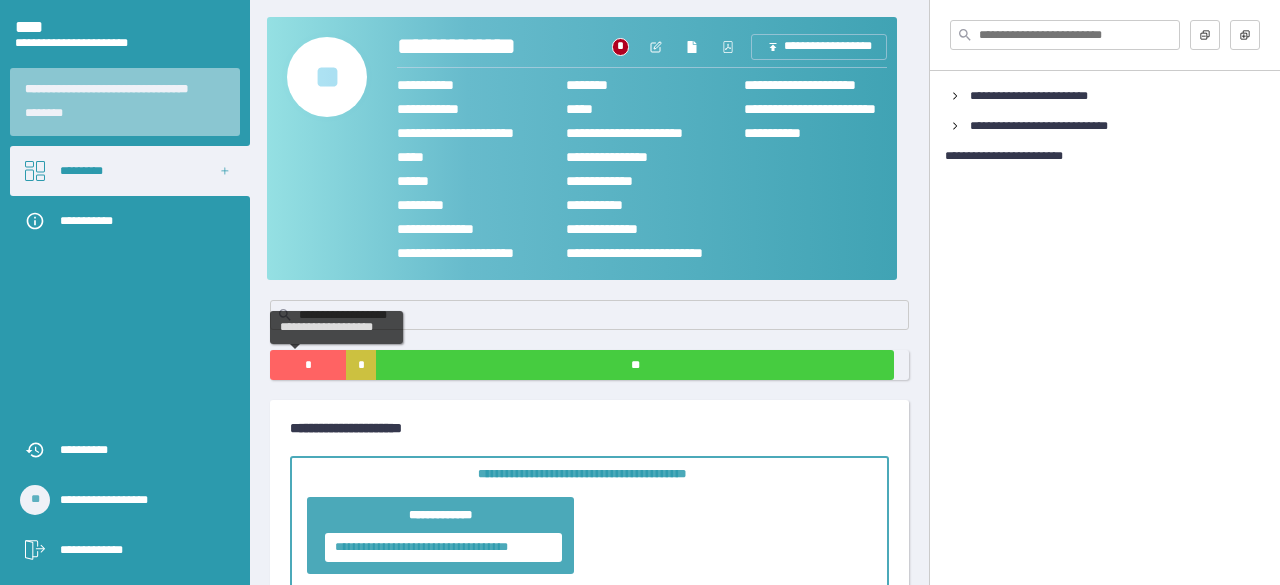click on "*" at bounding box center [308, 365] 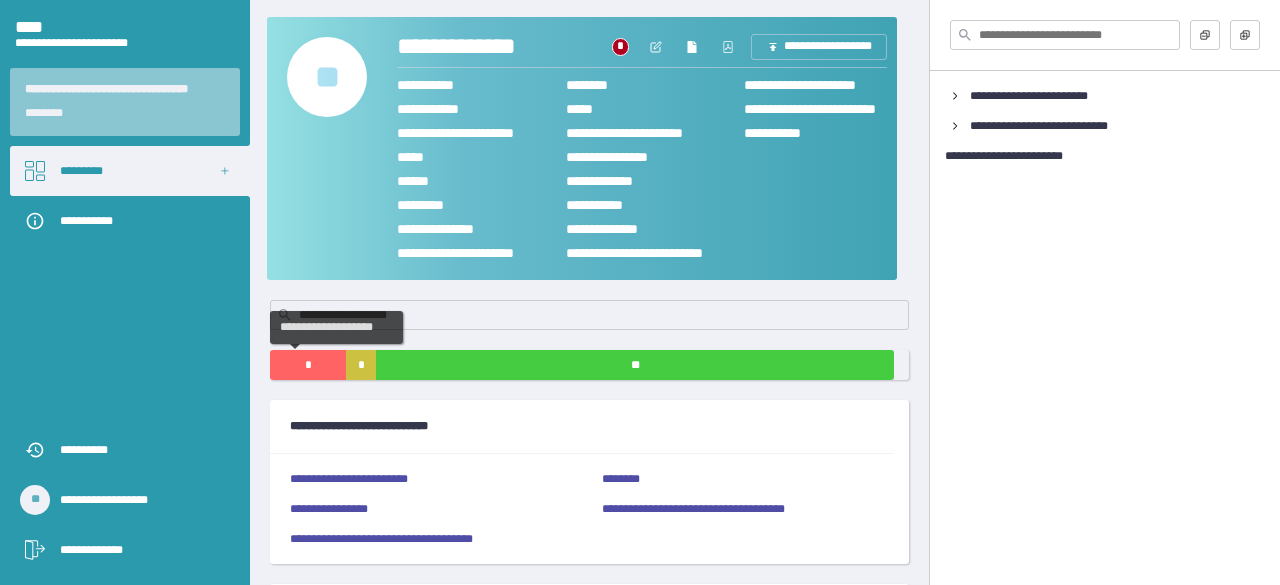 click on "*" at bounding box center [308, 365] 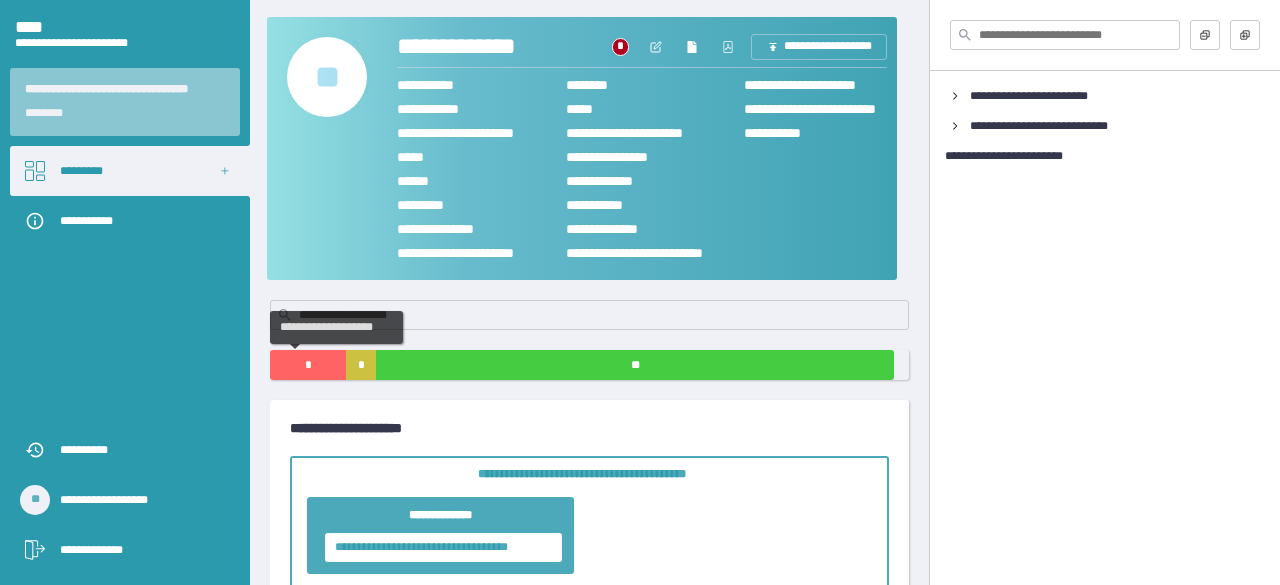 click on "*" at bounding box center (308, 365) 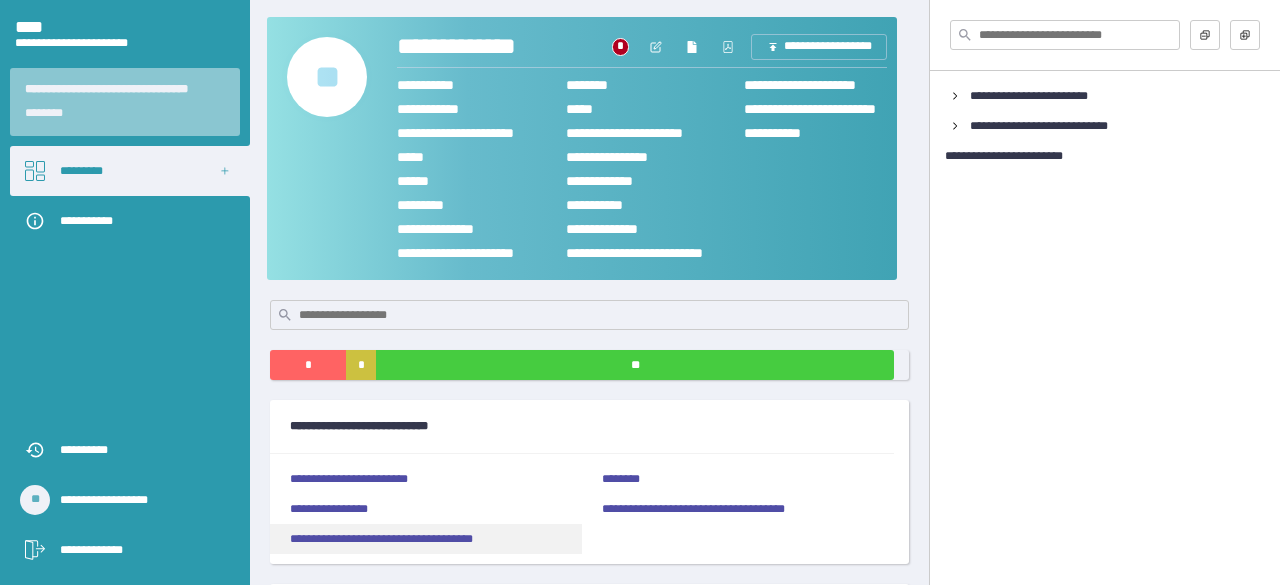 click on "**********" at bounding box center [426, 539] 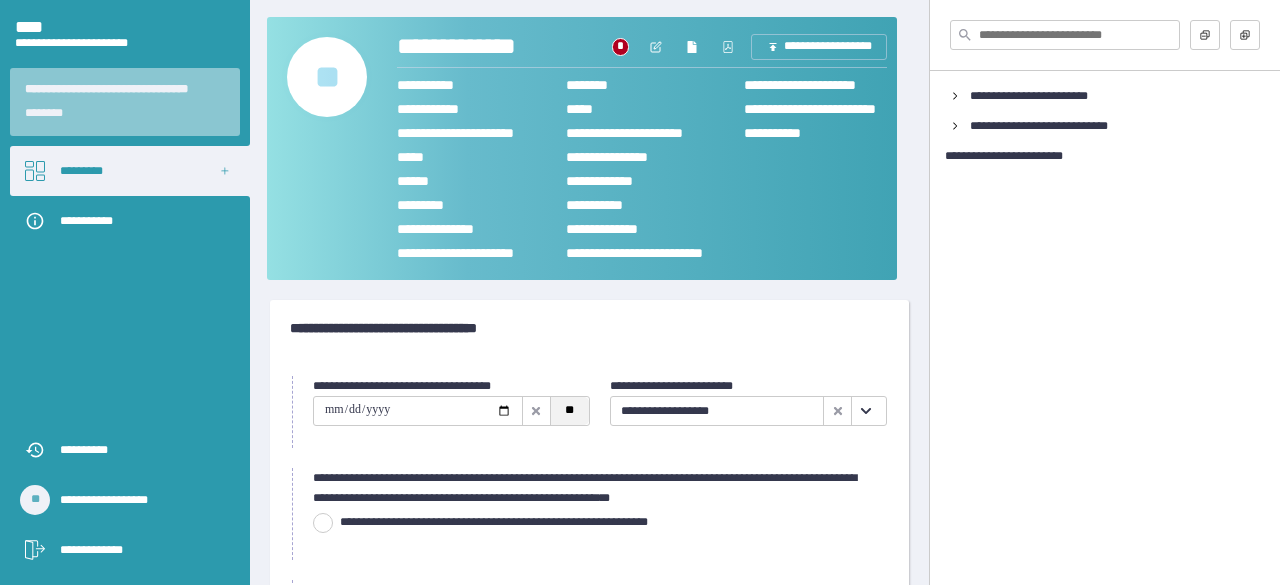 click on "**" at bounding box center [569, 411] 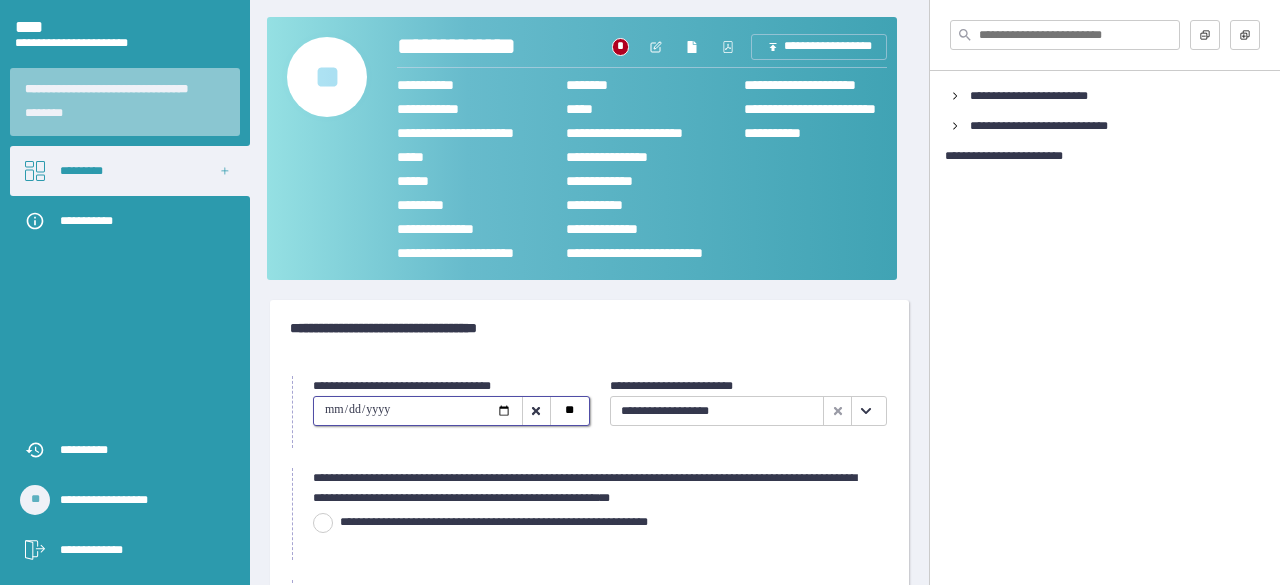 click at bounding box center (323, 523) 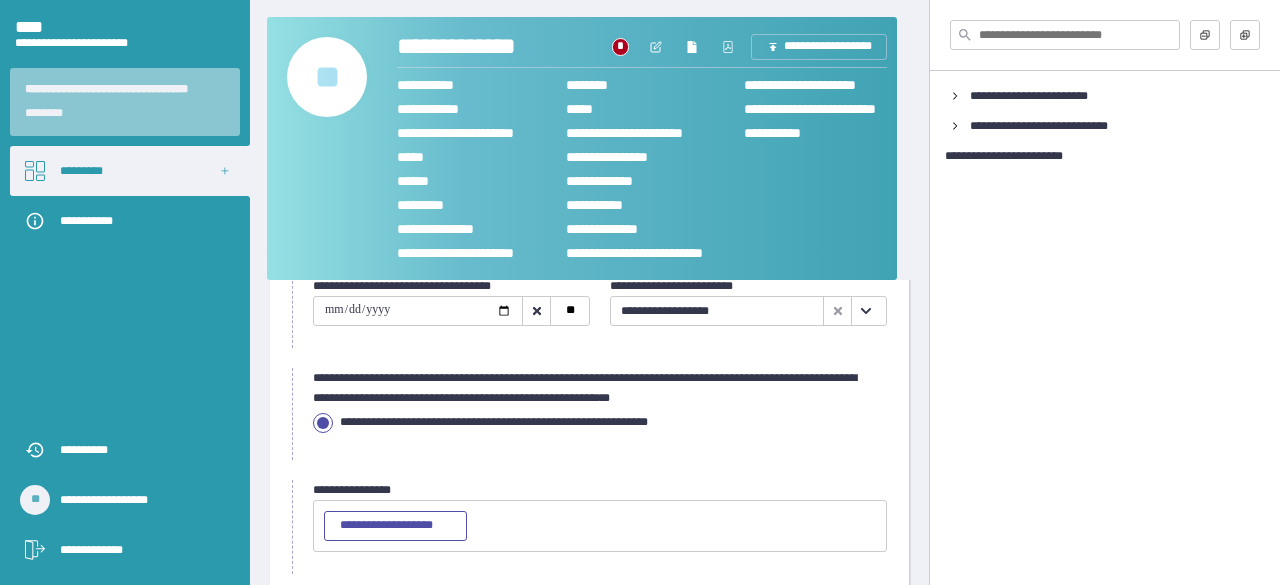 scroll, scrollTop: 196, scrollLeft: 0, axis: vertical 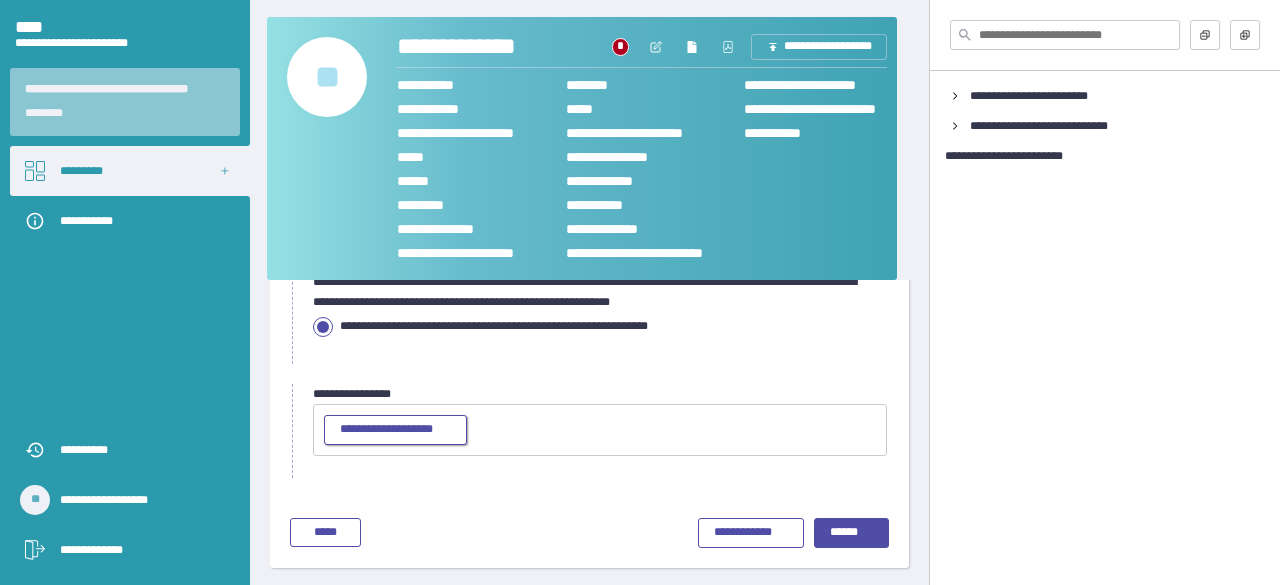 click on "**********" at bounding box center (395, 430) 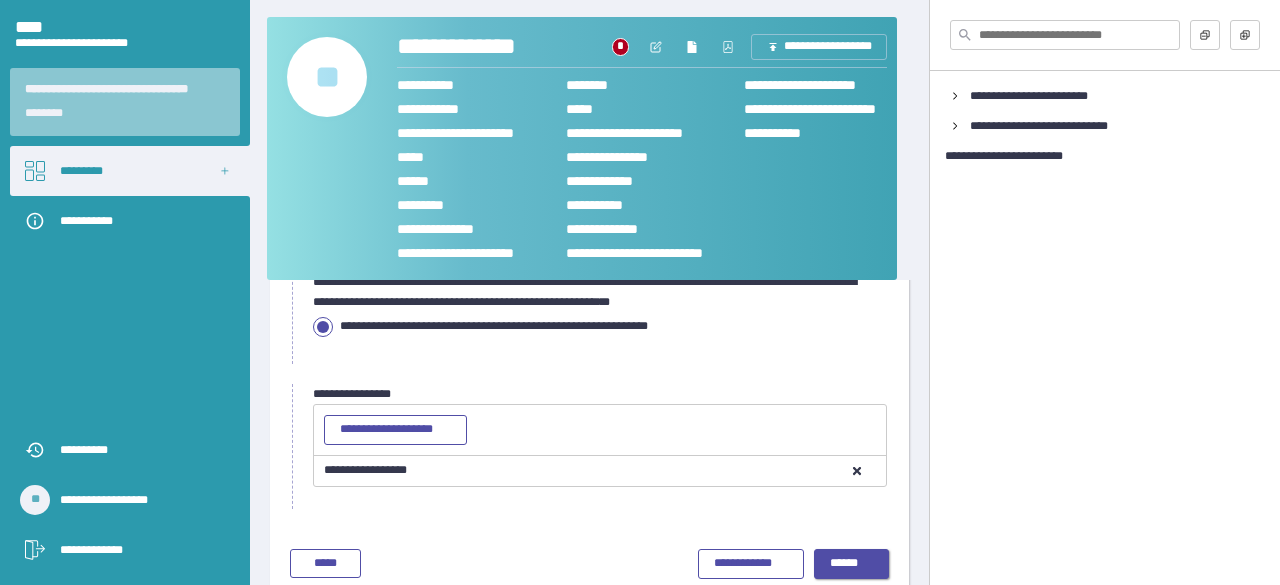 click on "******" at bounding box center [852, 564] 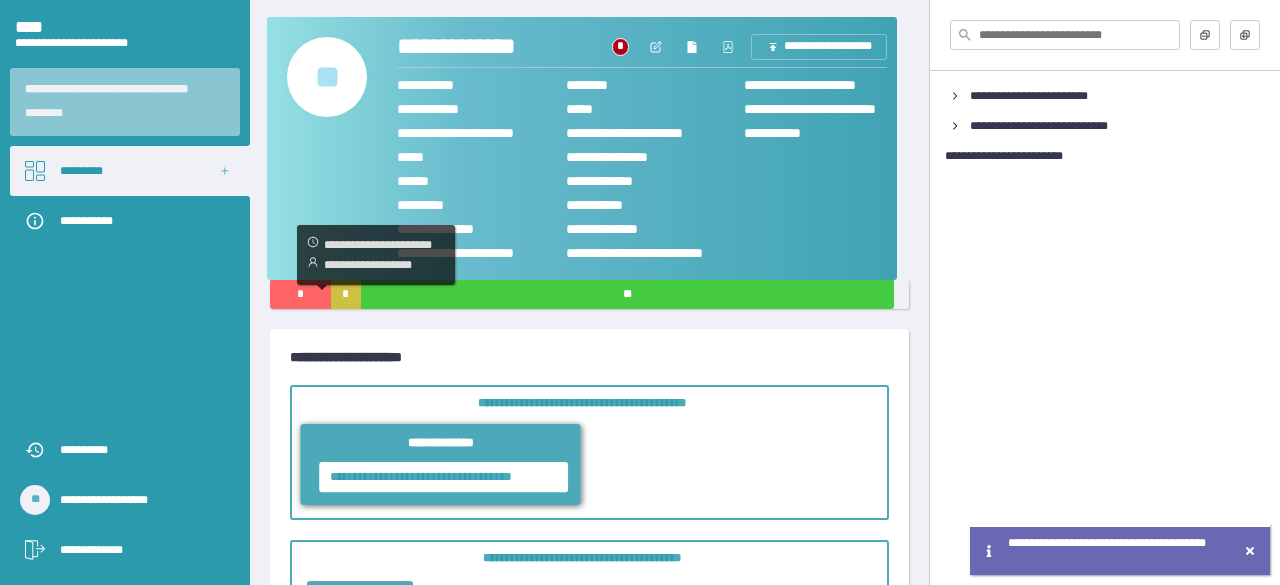 scroll, scrollTop: 0, scrollLeft: 0, axis: both 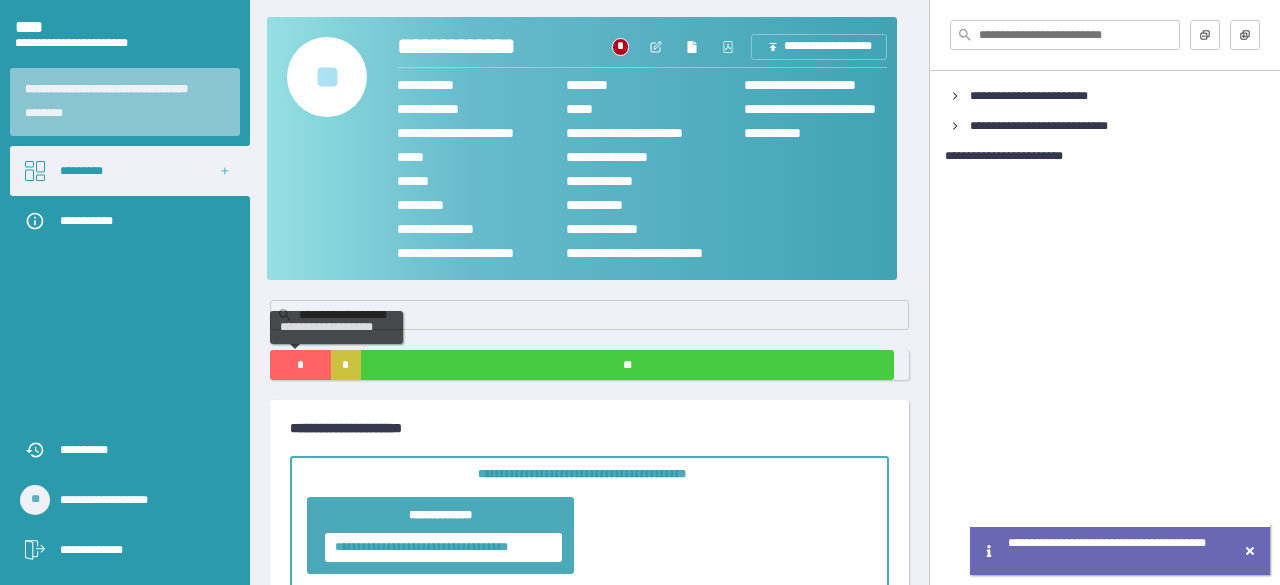 click on "*" at bounding box center (300, 365) 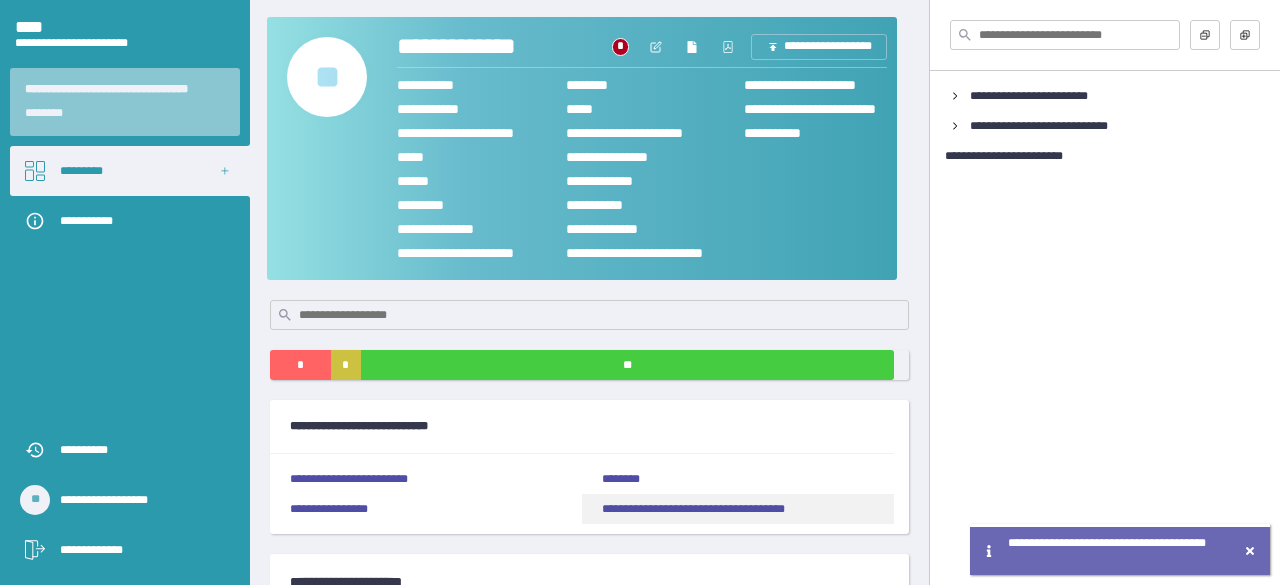 click on "**********" at bounding box center [738, 509] 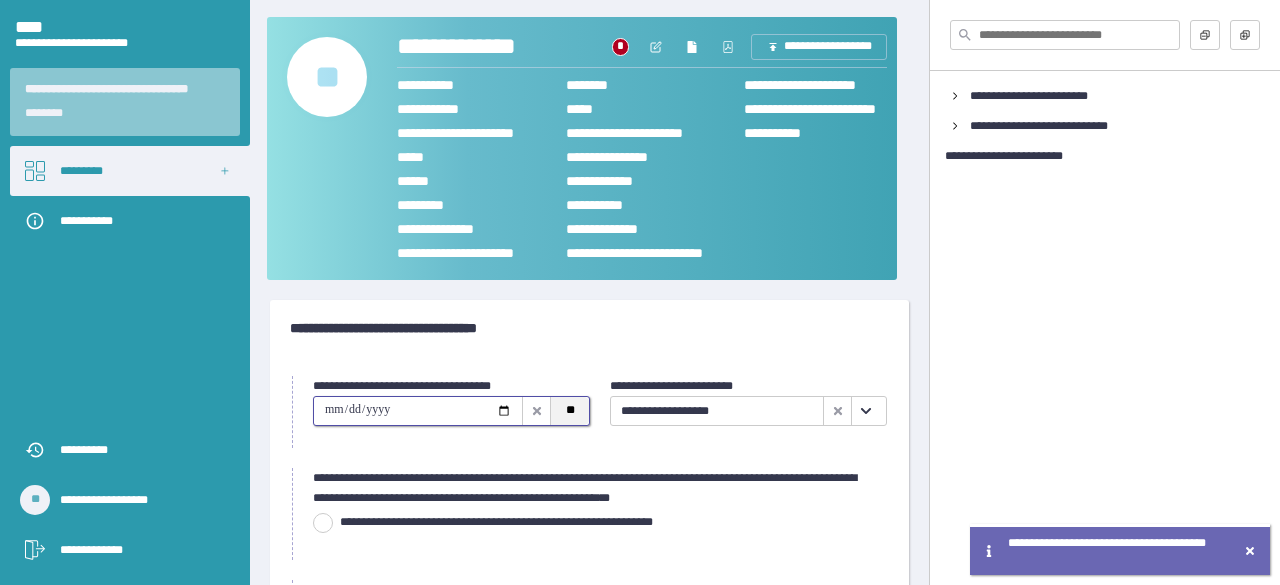 click on "**" at bounding box center [569, 411] 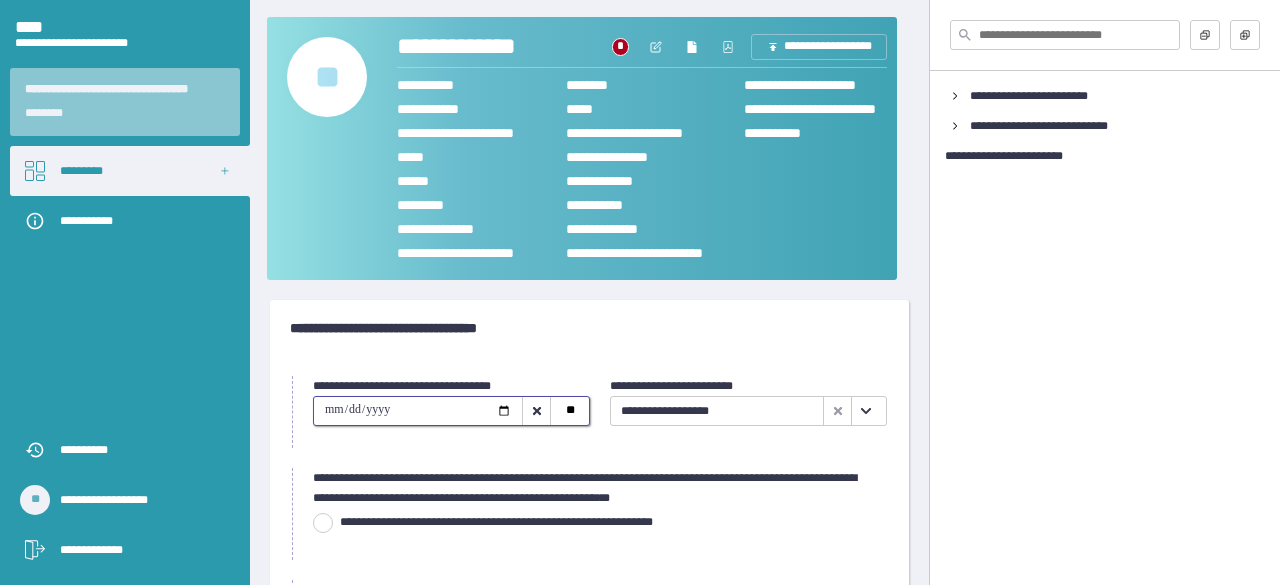 click at bounding box center [323, 523] 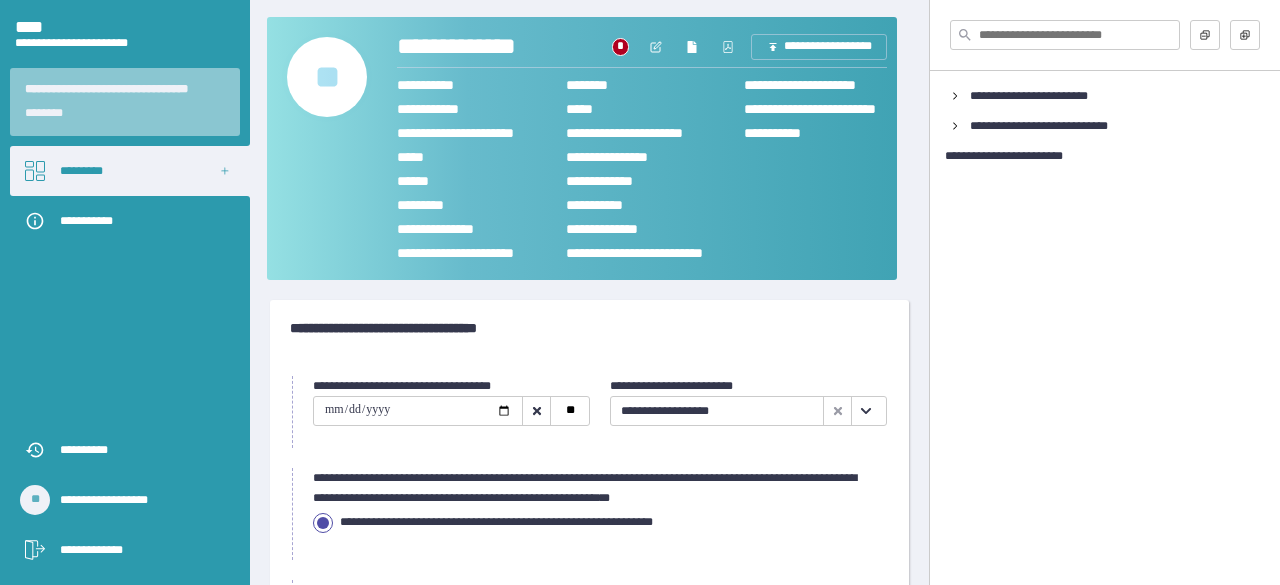 scroll, scrollTop: 196, scrollLeft: 0, axis: vertical 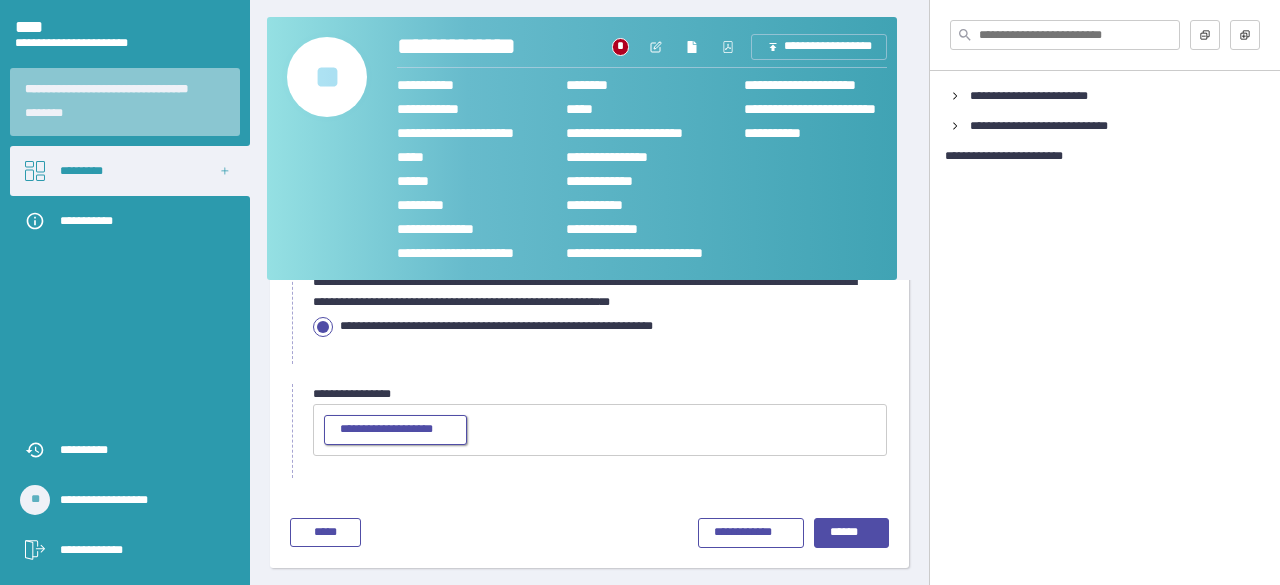 click on "**********" at bounding box center (395, 430) 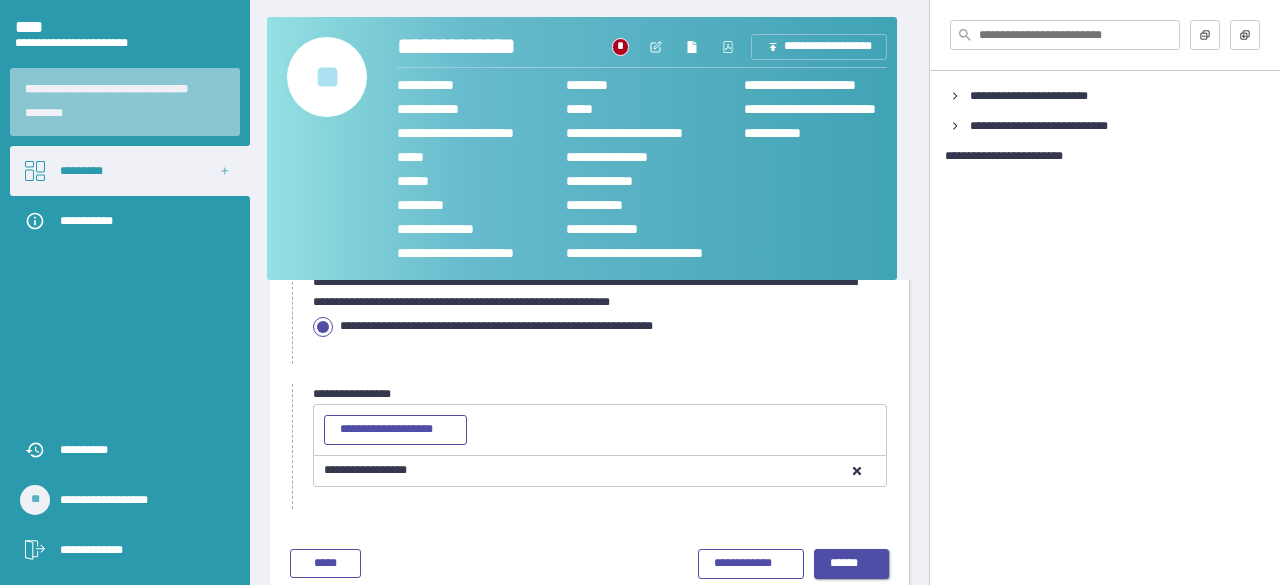 click on "******" at bounding box center [852, 564] 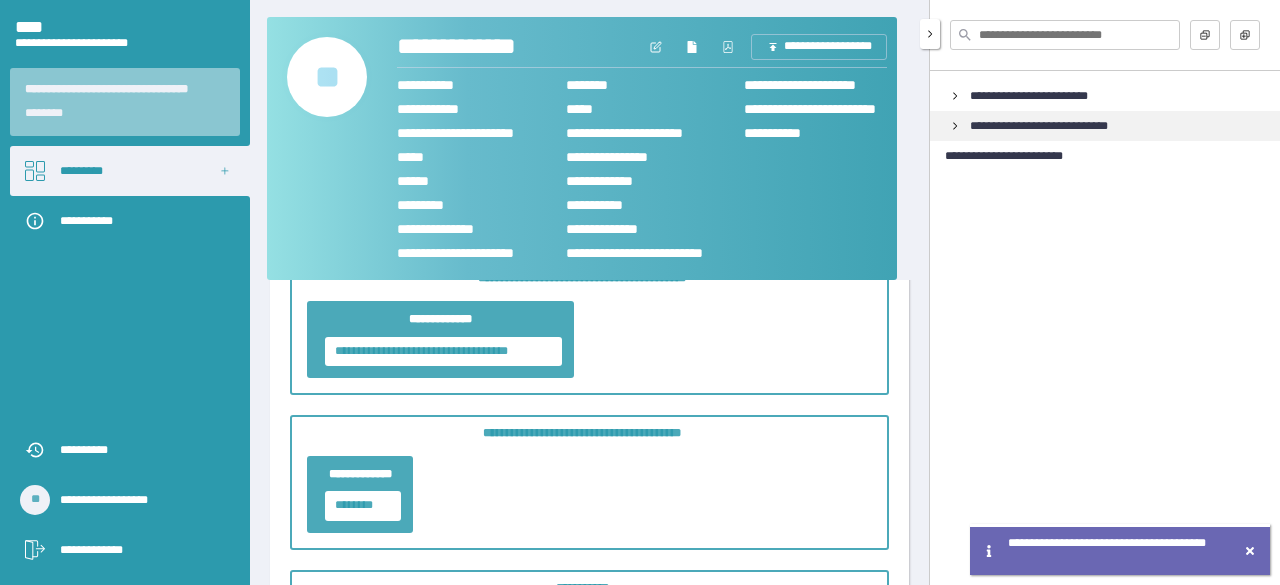 click on "**********" at bounding box center [1054, 126] 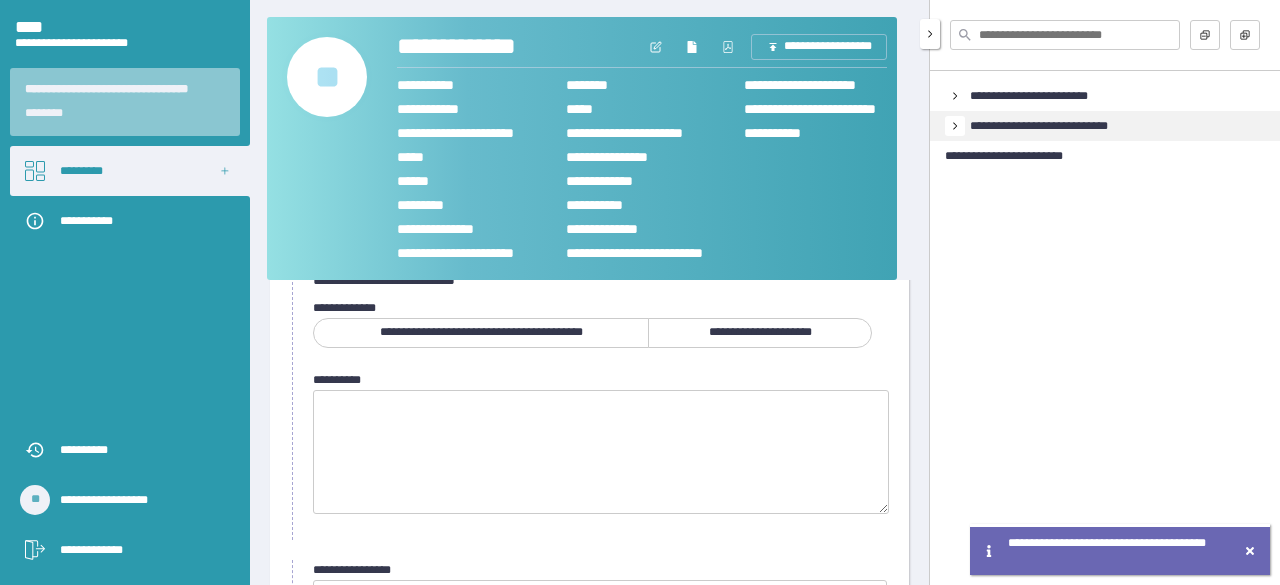 click at bounding box center (955, 96) 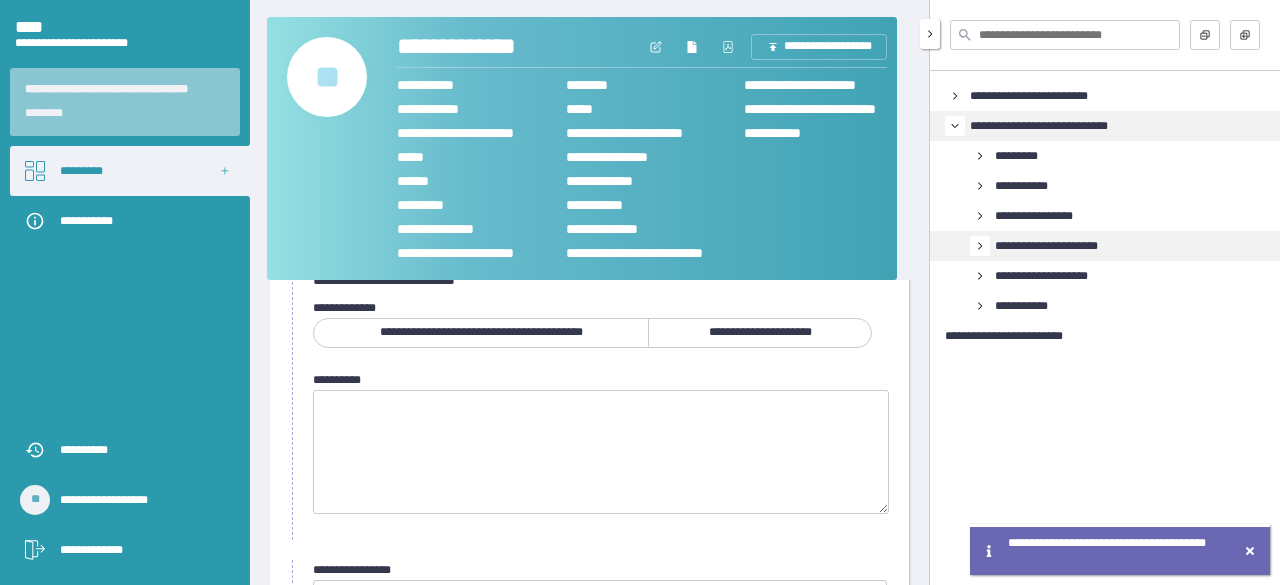 click at bounding box center (0, 0) 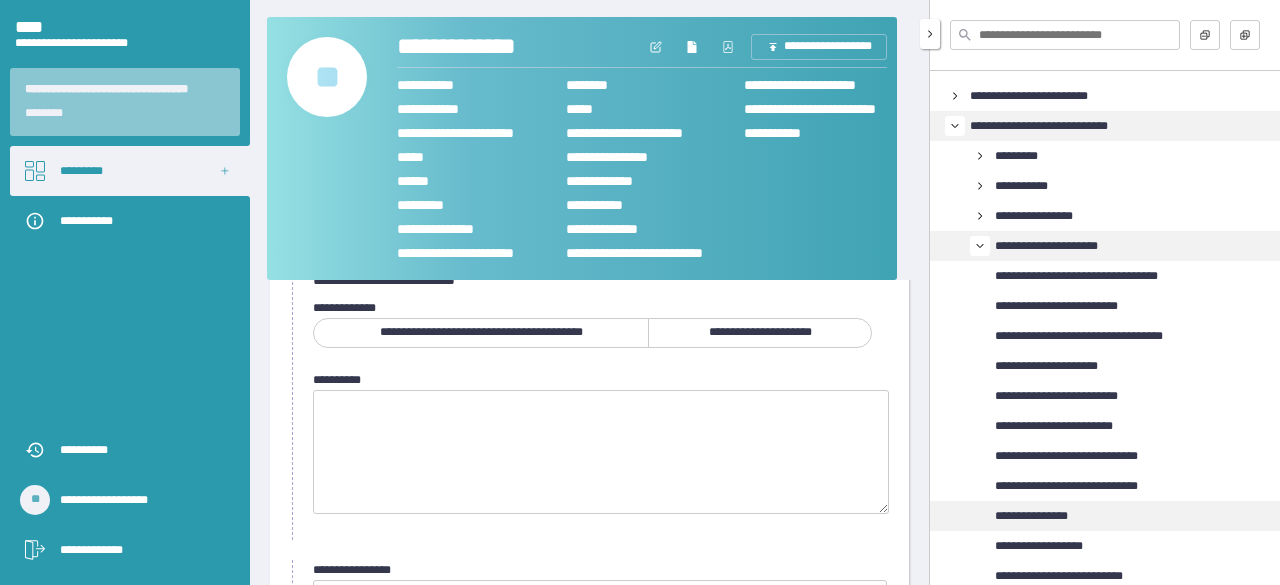 click on "**********" at bounding box center [1042, 516] 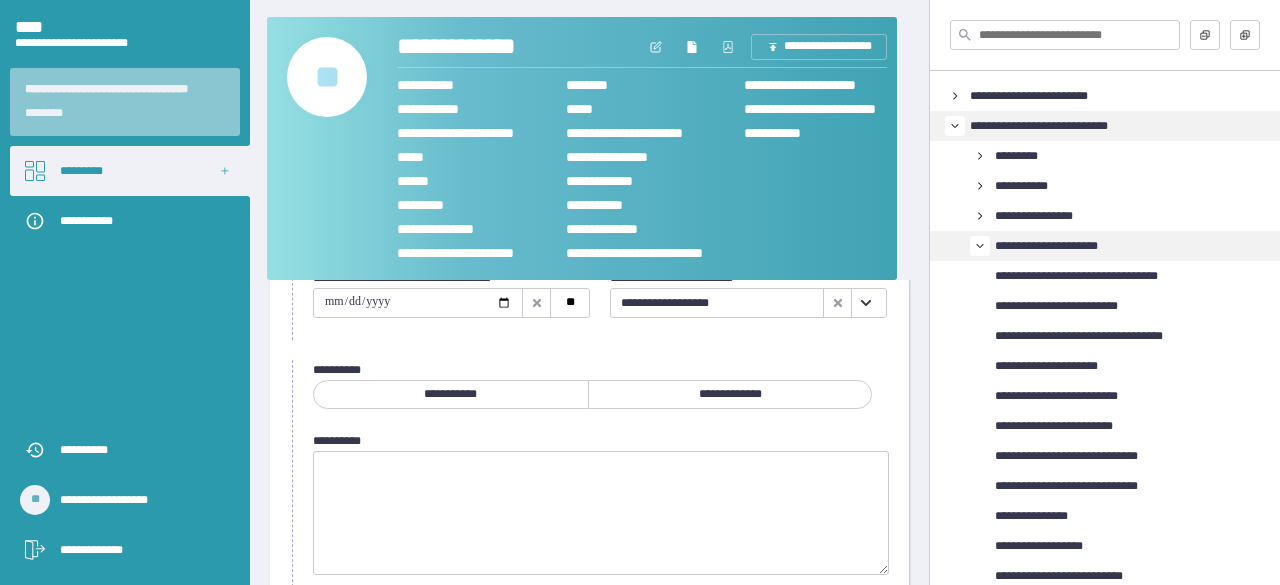 scroll, scrollTop: 0, scrollLeft: 0, axis: both 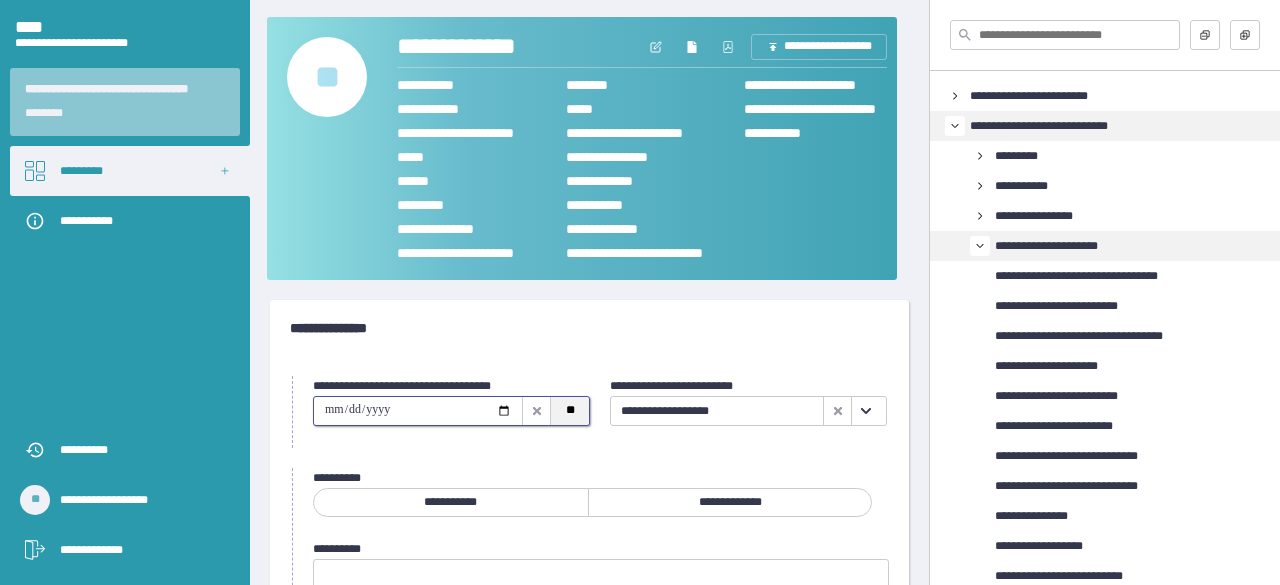 click on "**" at bounding box center [569, 411] 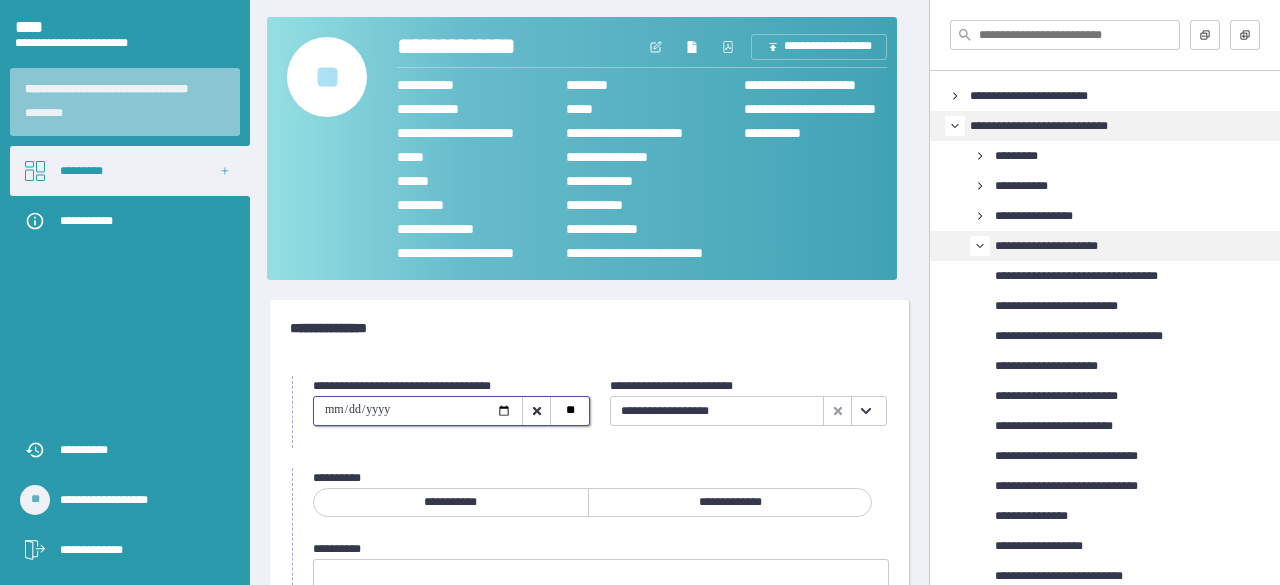 click on "**********" at bounding box center (730, 502) 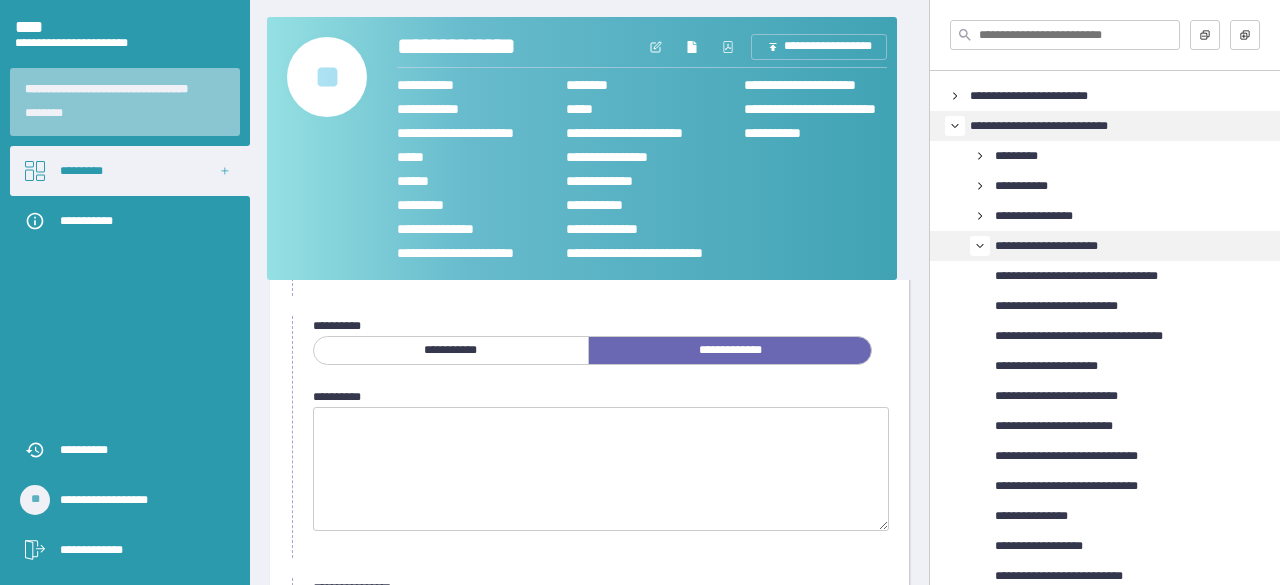 scroll, scrollTop: 200, scrollLeft: 0, axis: vertical 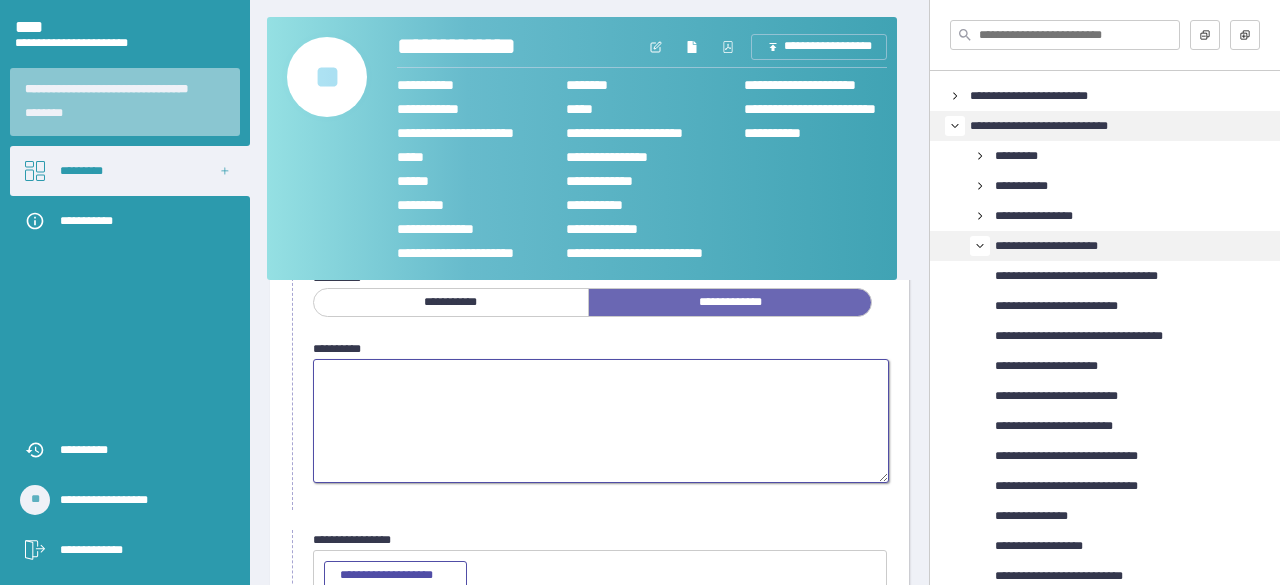 click at bounding box center (601, 421) 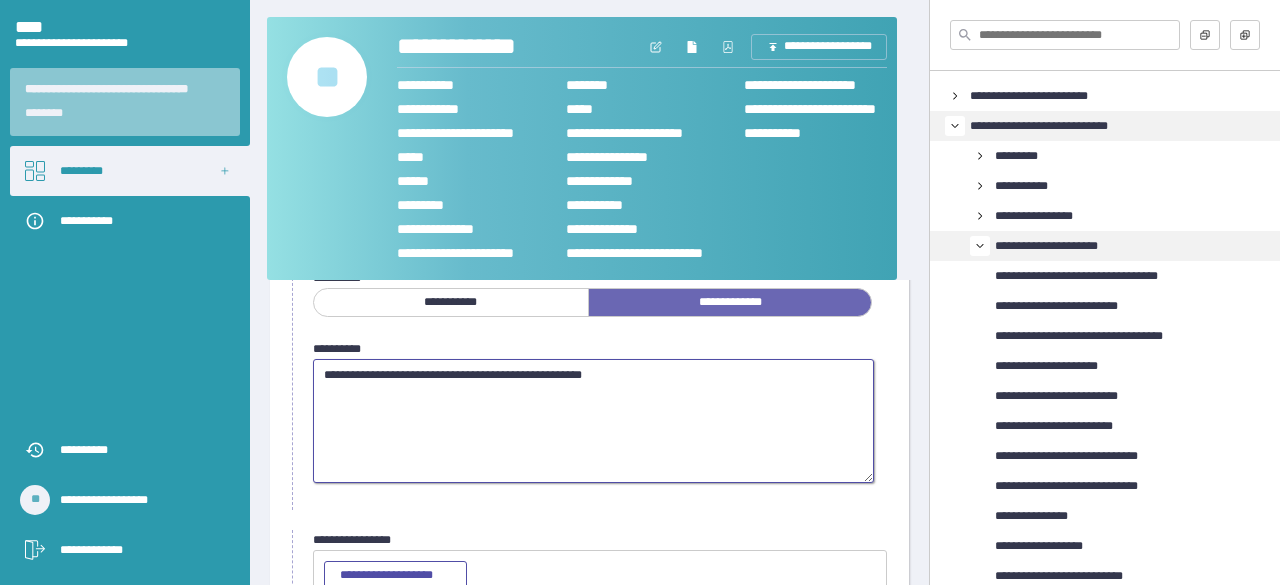 click on "**********" at bounding box center [593, 420] 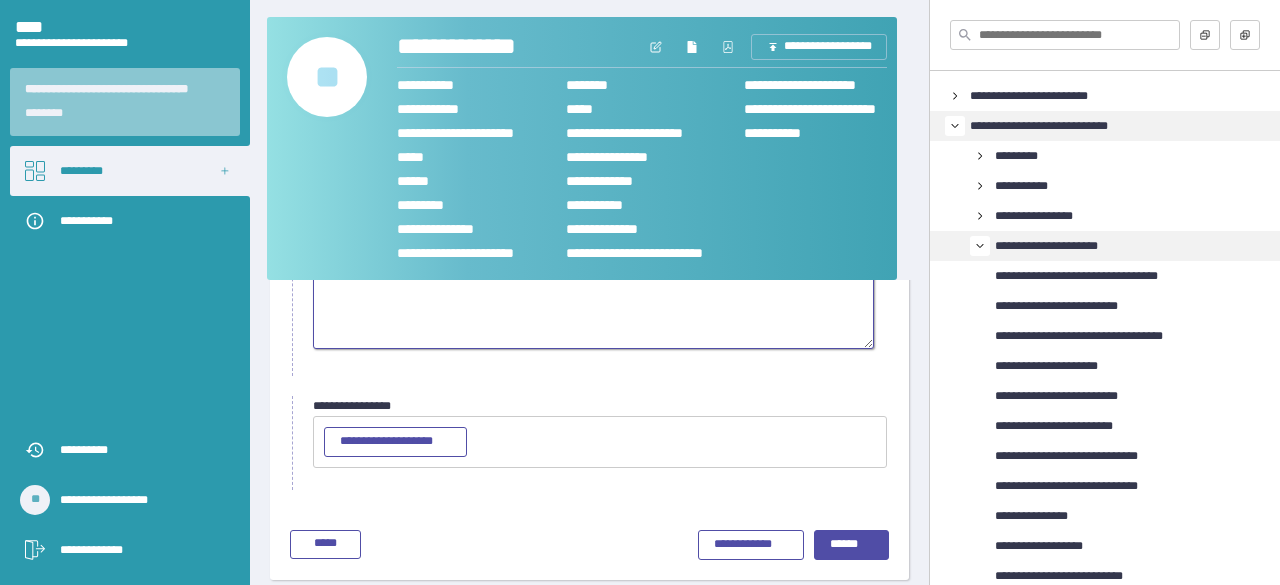 scroll, scrollTop: 345, scrollLeft: 0, axis: vertical 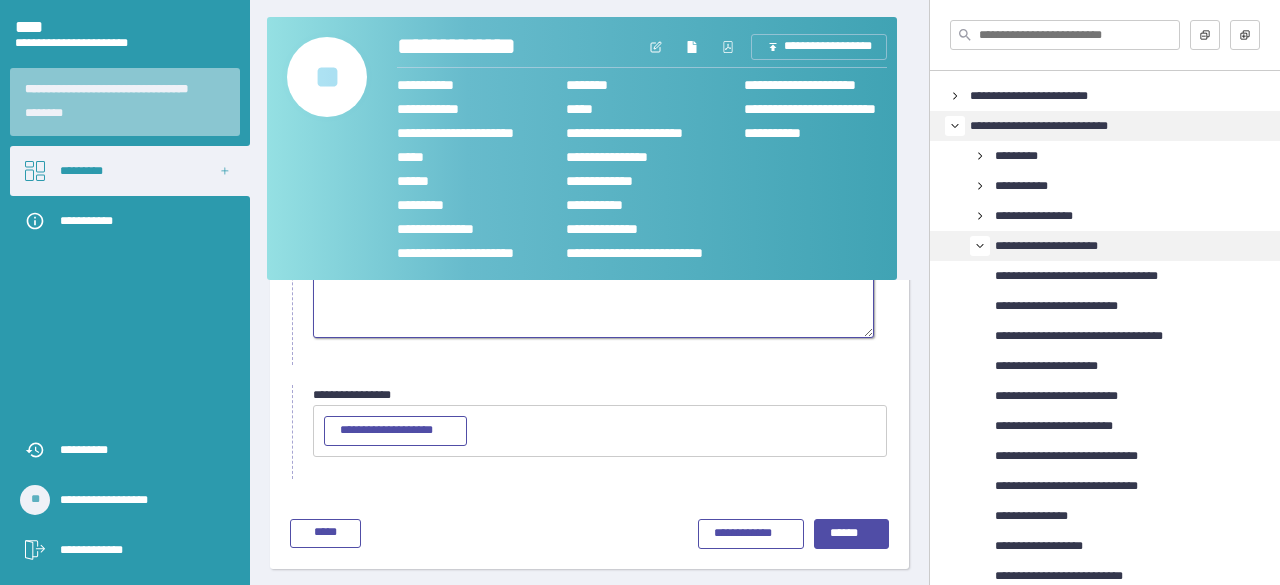 type on "**********" 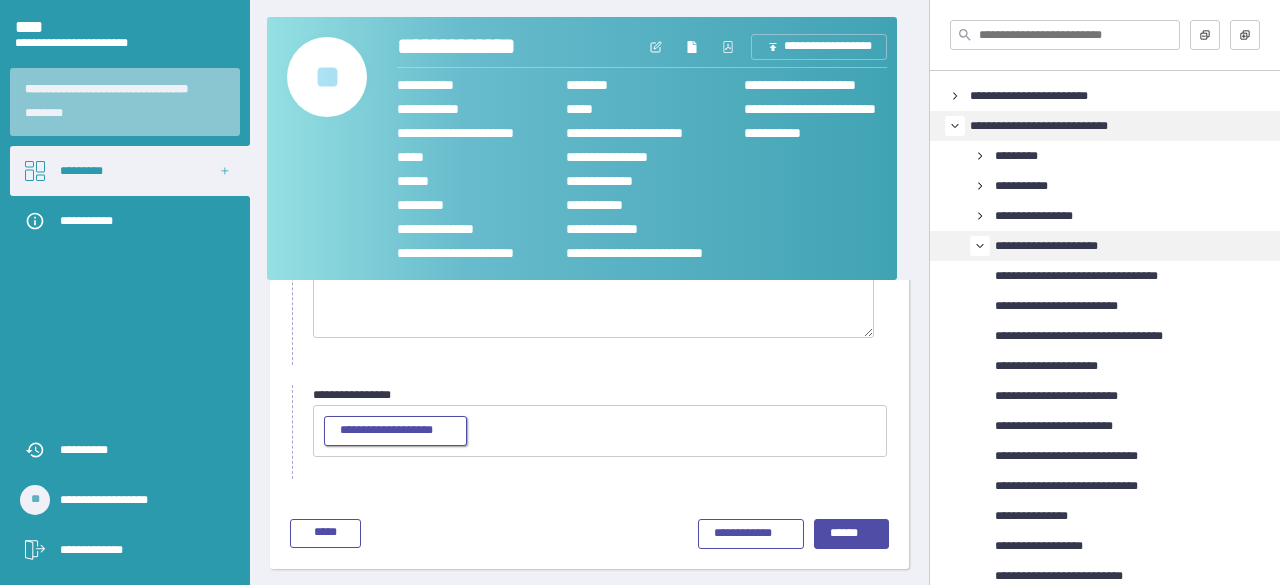click on "**********" at bounding box center [395, 431] 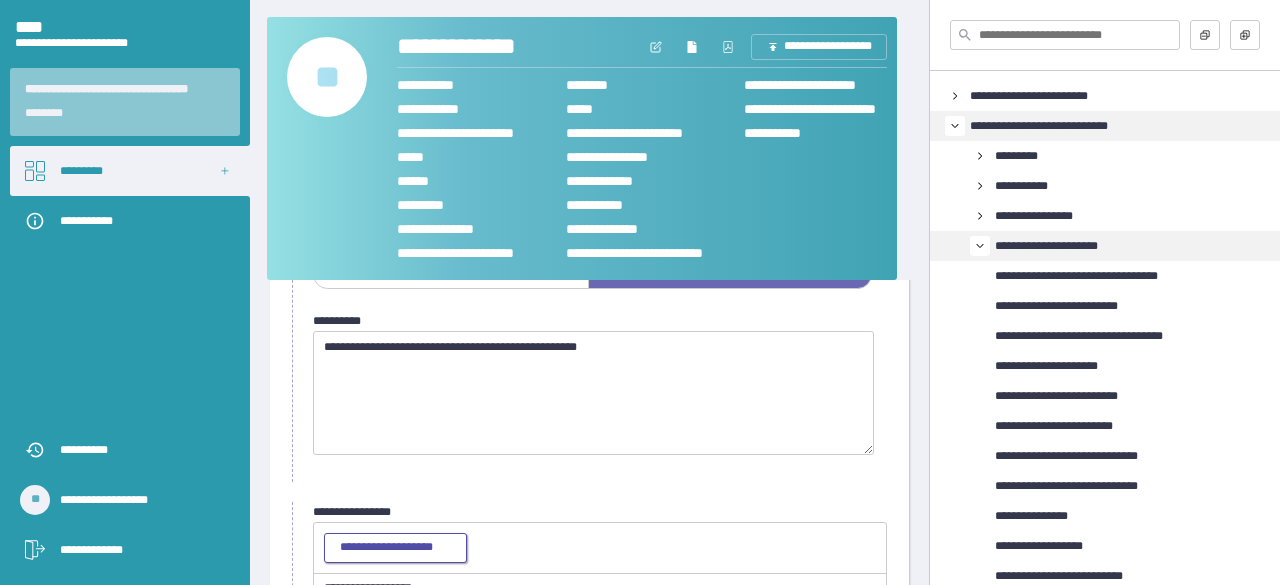 scroll, scrollTop: 0, scrollLeft: 0, axis: both 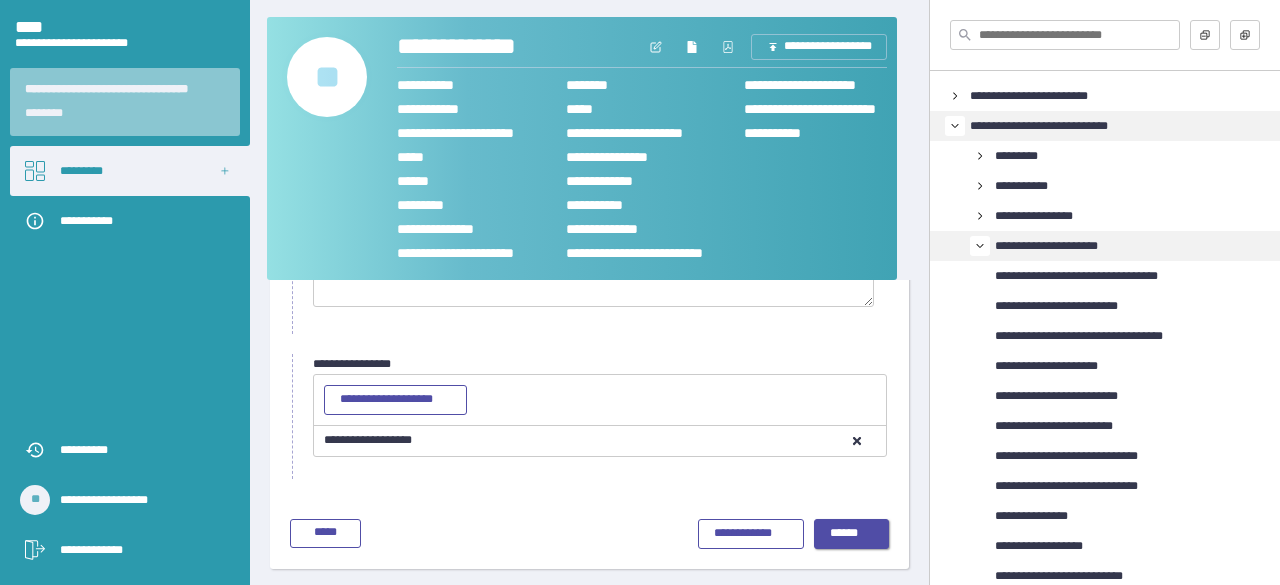 click on "******" at bounding box center [852, 534] 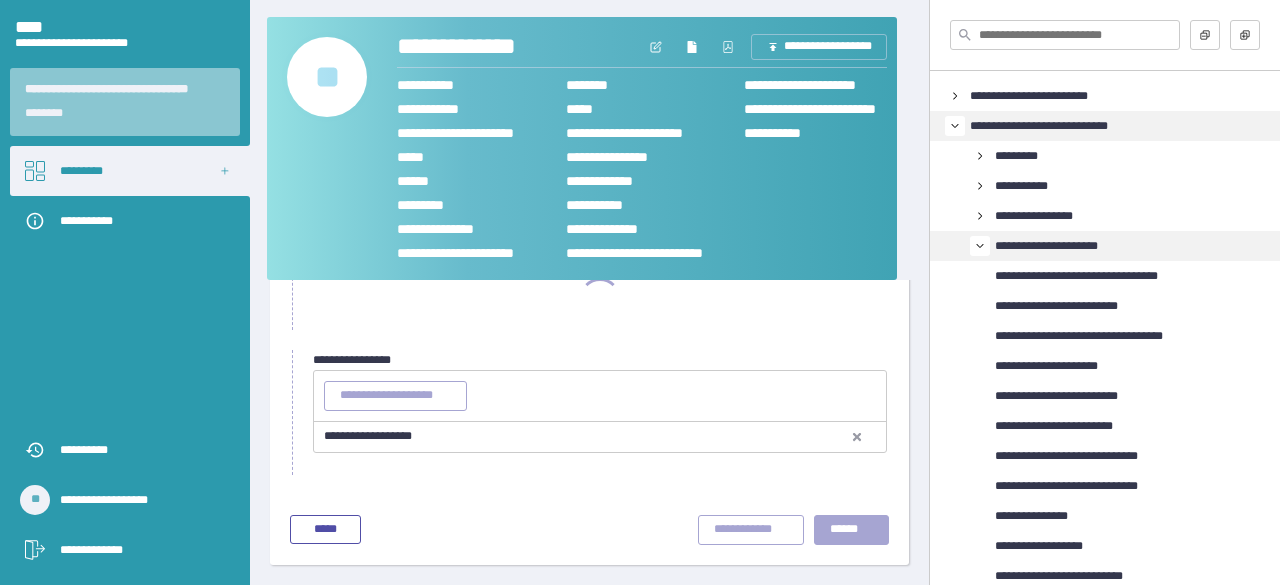 scroll, scrollTop: 197, scrollLeft: 0, axis: vertical 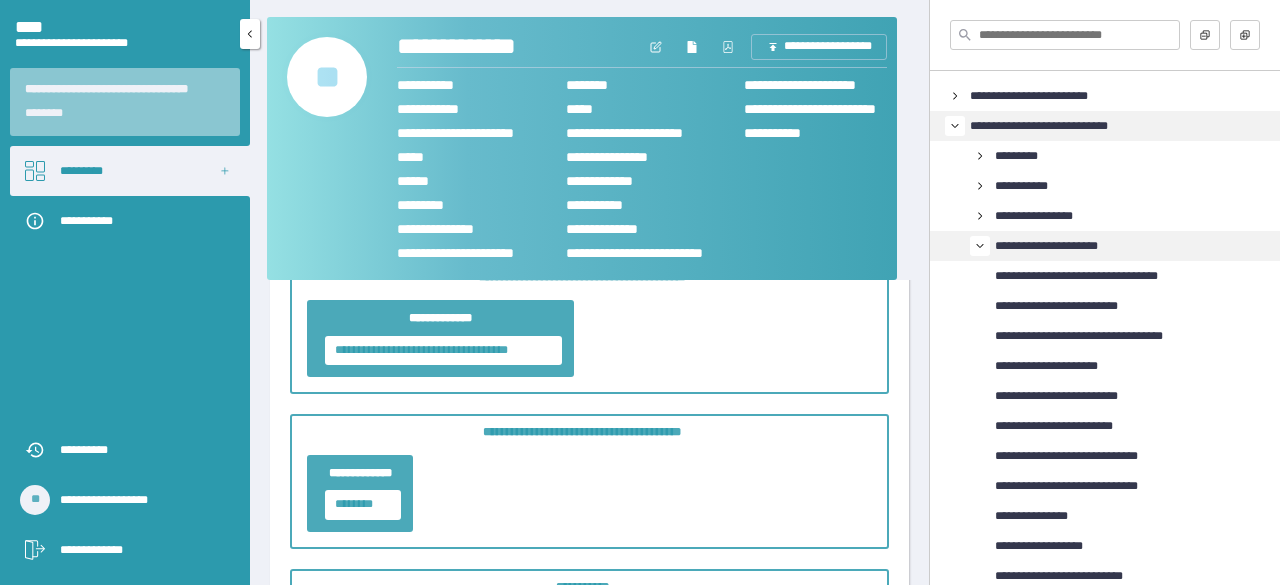 click on "*********" at bounding box center [130, 171] 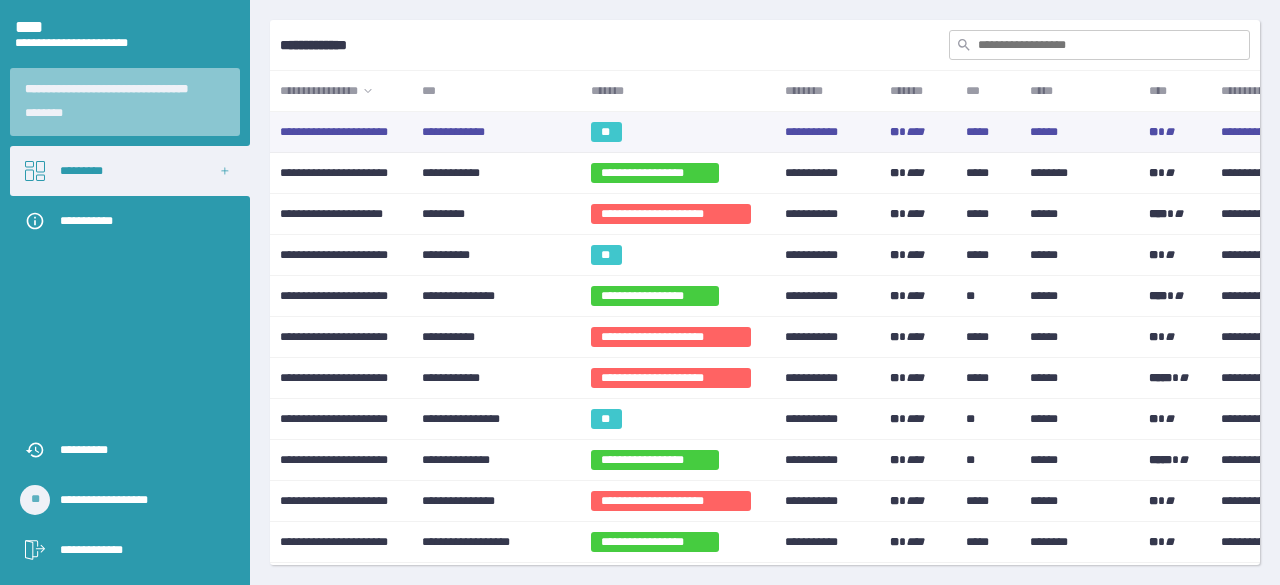 click on "**********" at bounding box center (496, 132) 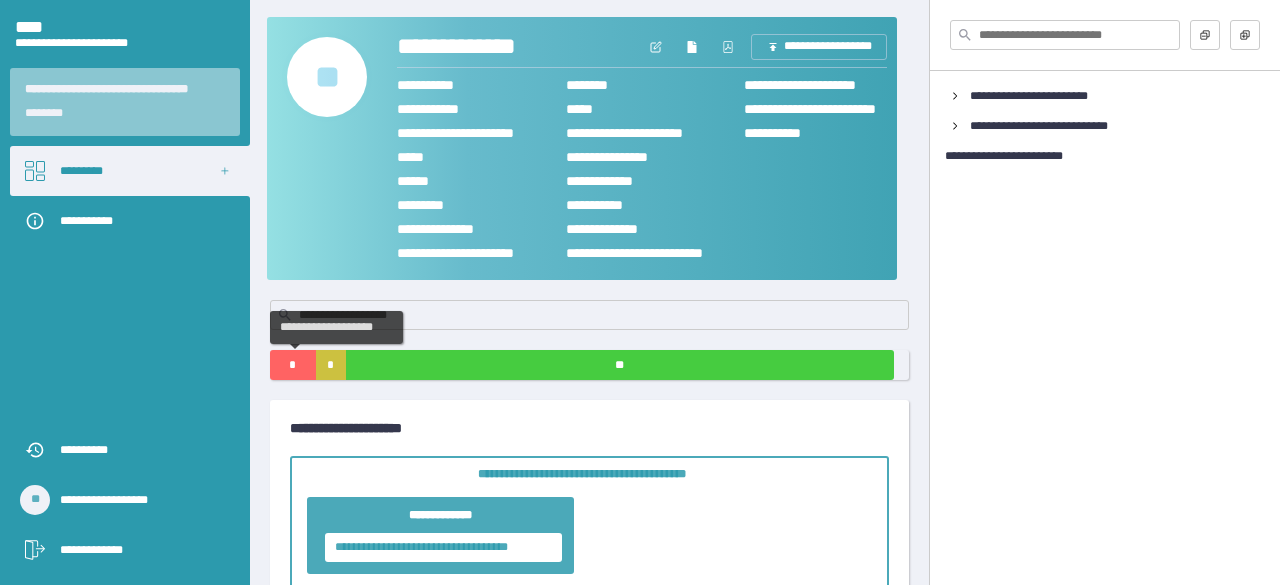click on "*" at bounding box center [293, 365] 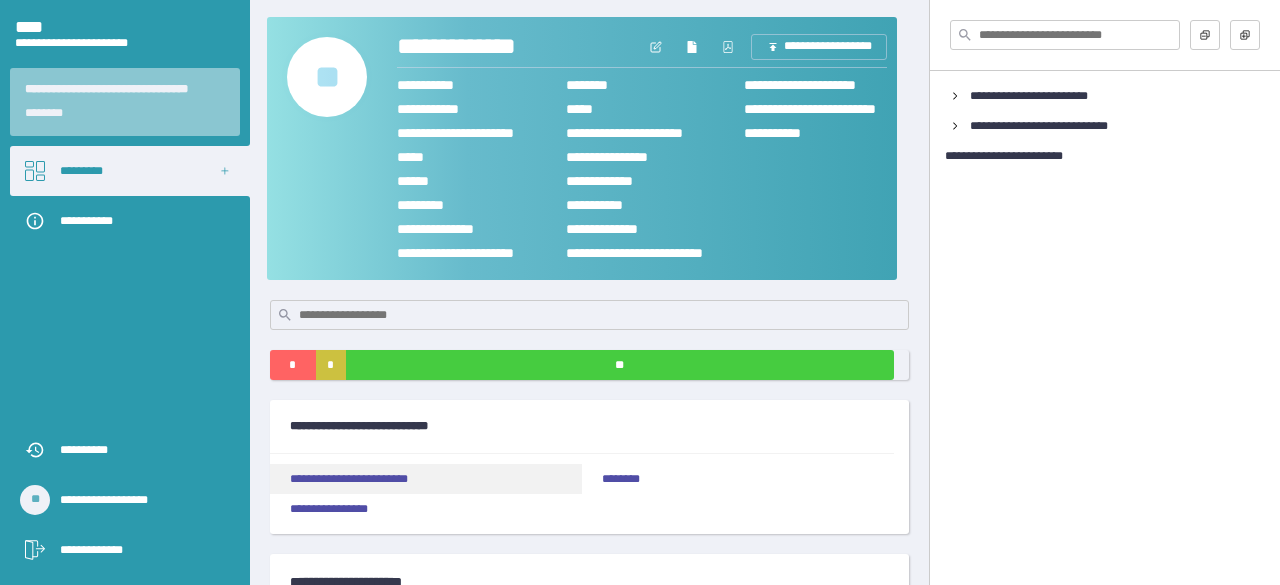 click on "**********" at bounding box center (426, 479) 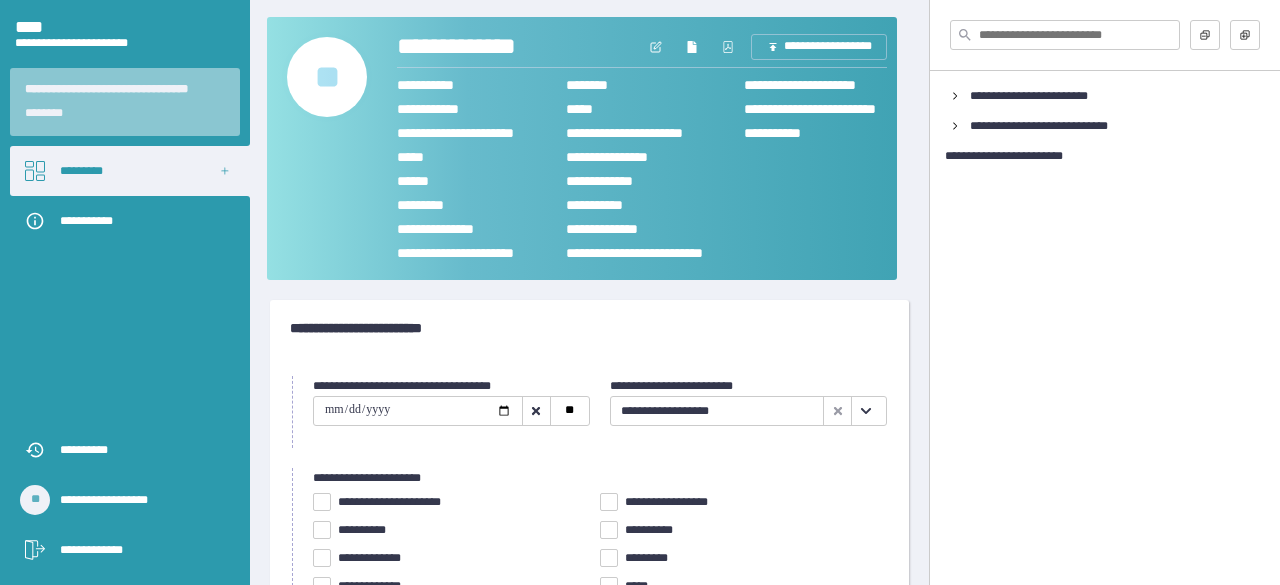 scroll, scrollTop: 100, scrollLeft: 0, axis: vertical 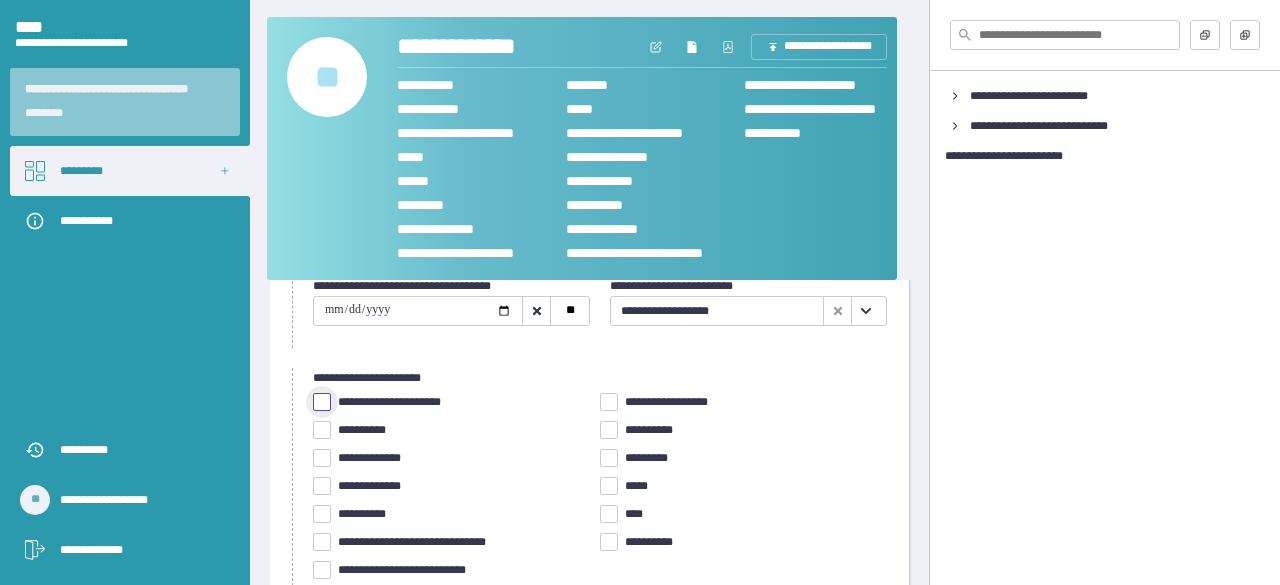 click at bounding box center [322, 402] 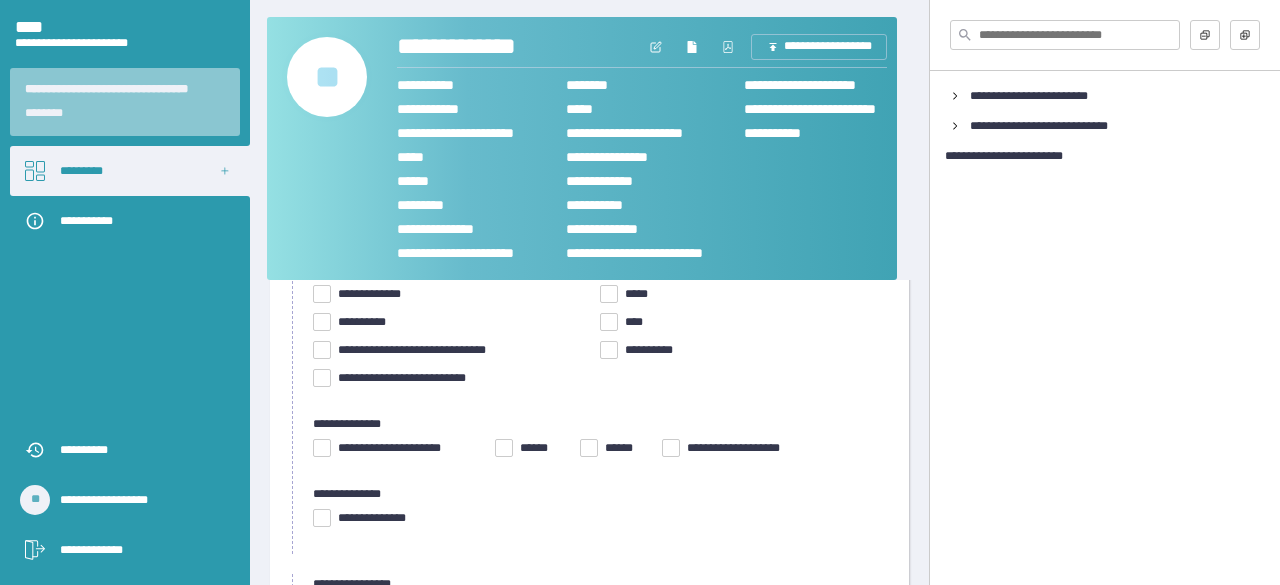 scroll, scrollTop: 300, scrollLeft: 0, axis: vertical 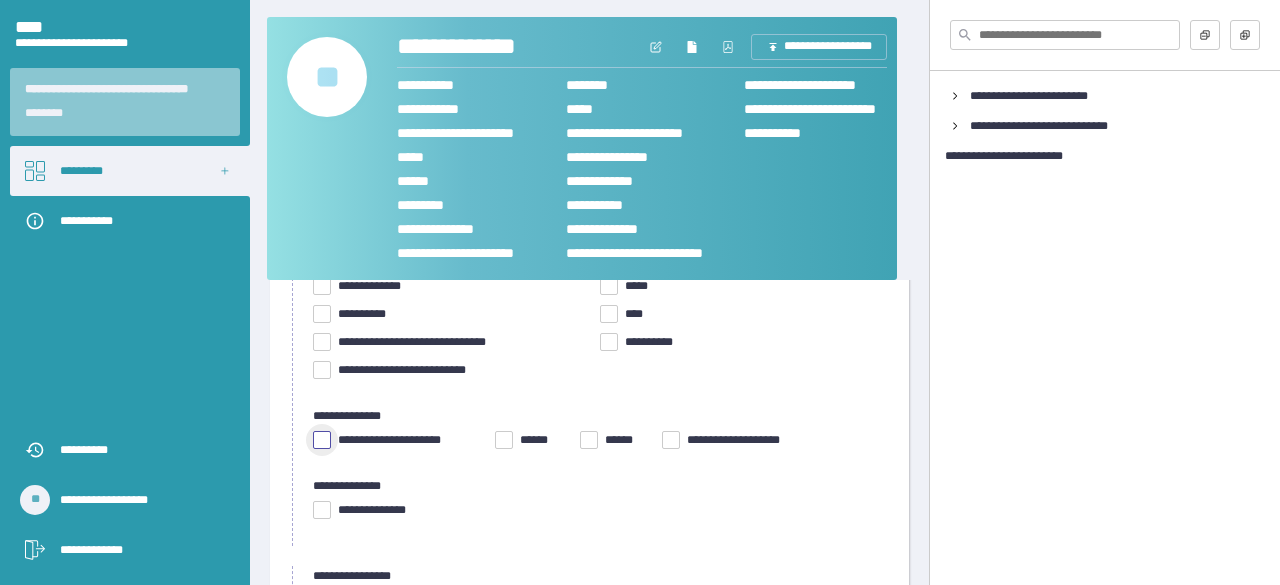 click at bounding box center (322, 440) 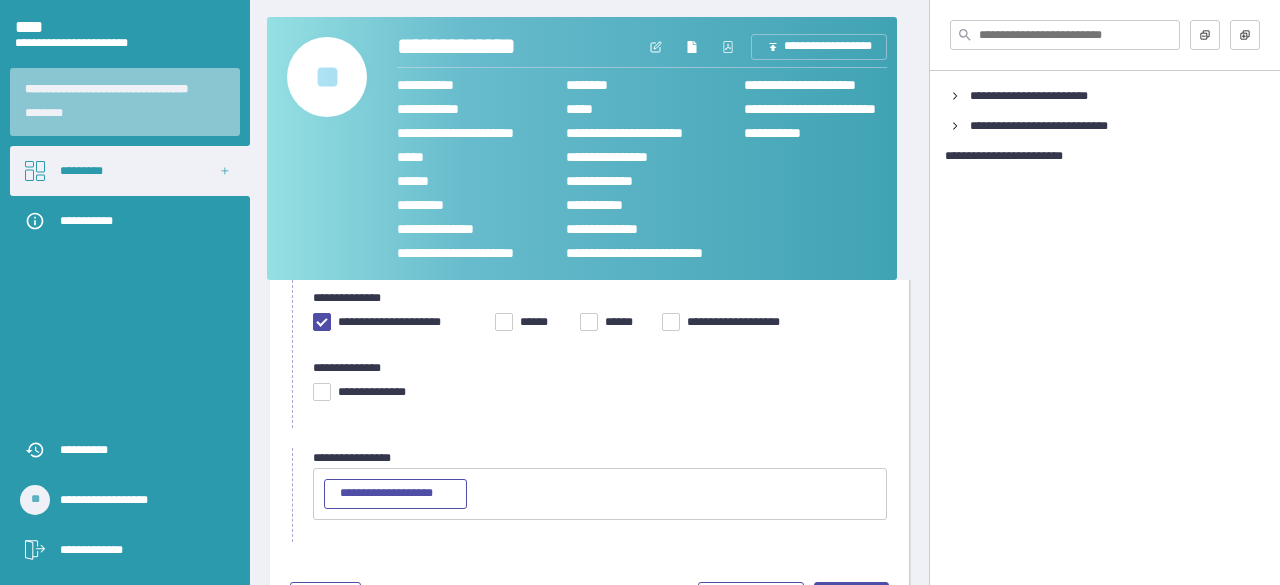 scroll, scrollTop: 483, scrollLeft: 0, axis: vertical 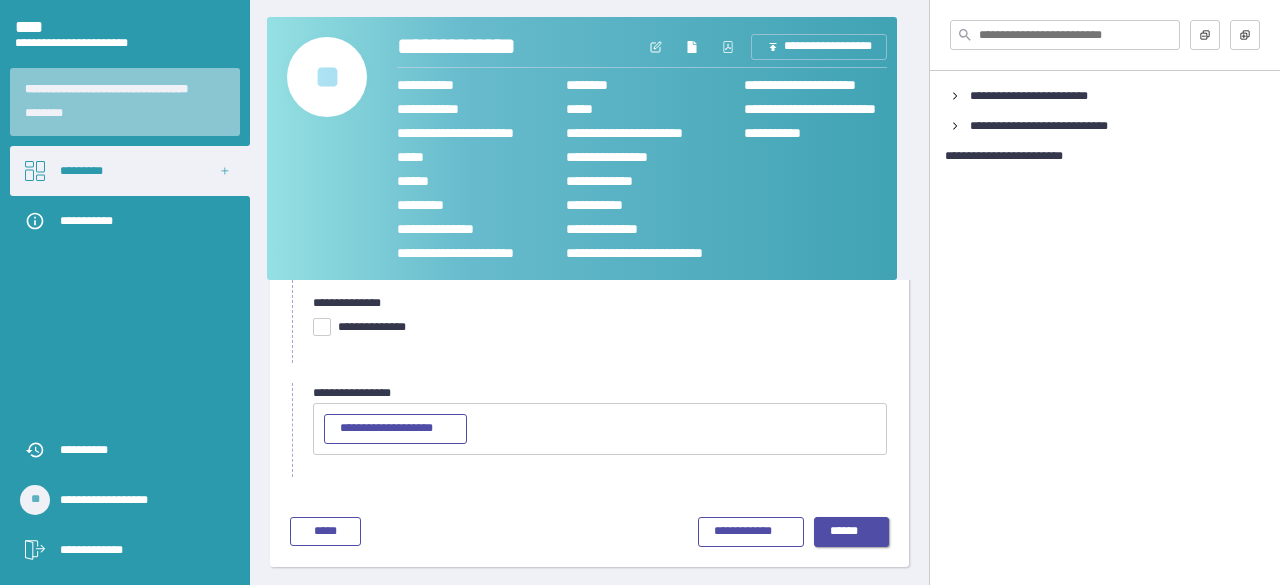 click on "******" at bounding box center (852, 532) 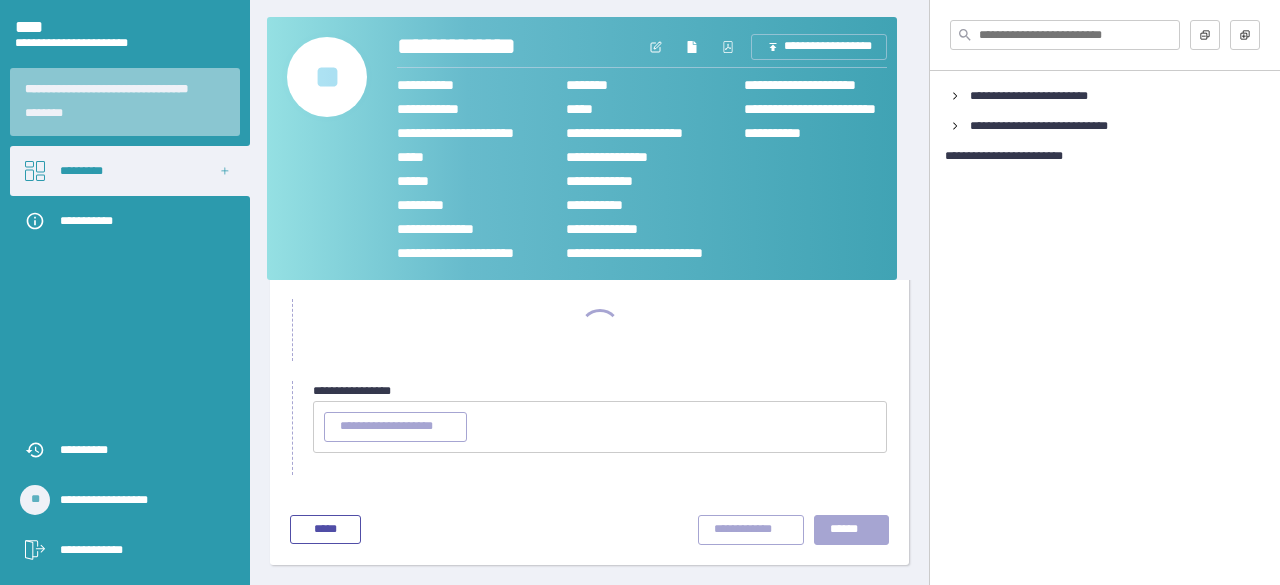 scroll, scrollTop: 166, scrollLeft: 0, axis: vertical 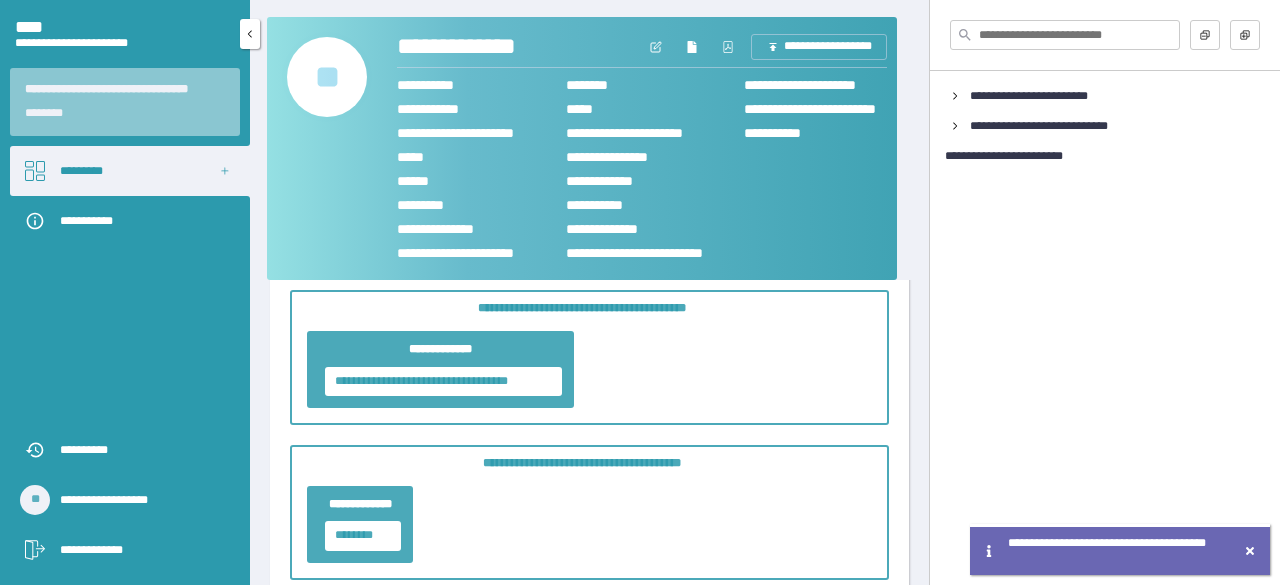 click on "*********" at bounding box center [130, 171] 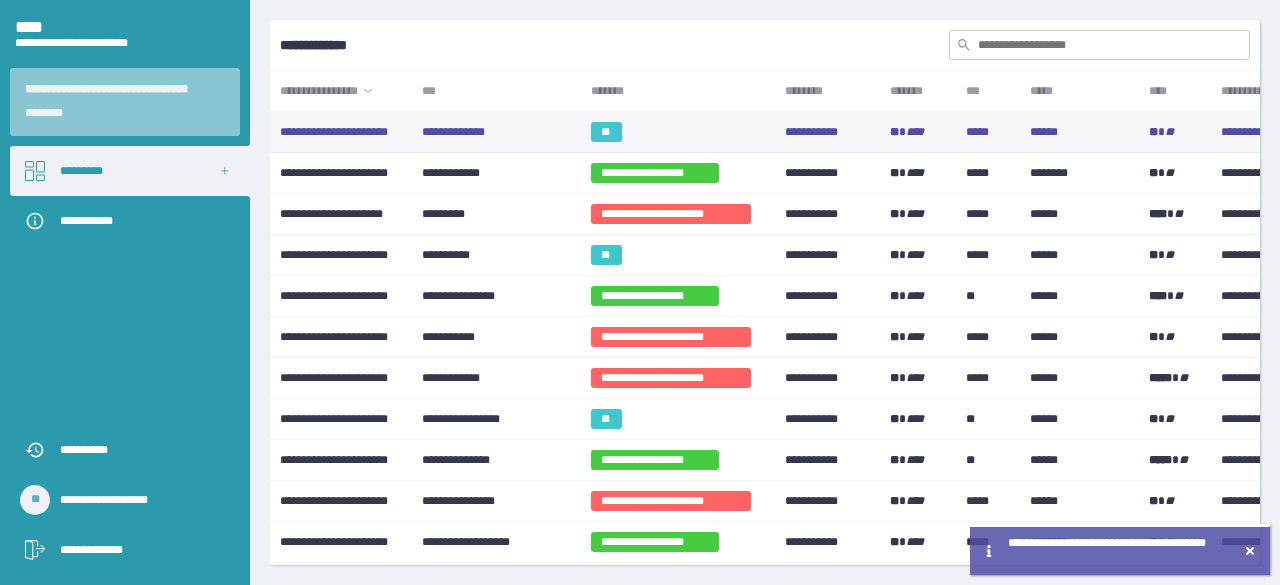click on "**********" at bounding box center [496, 132] 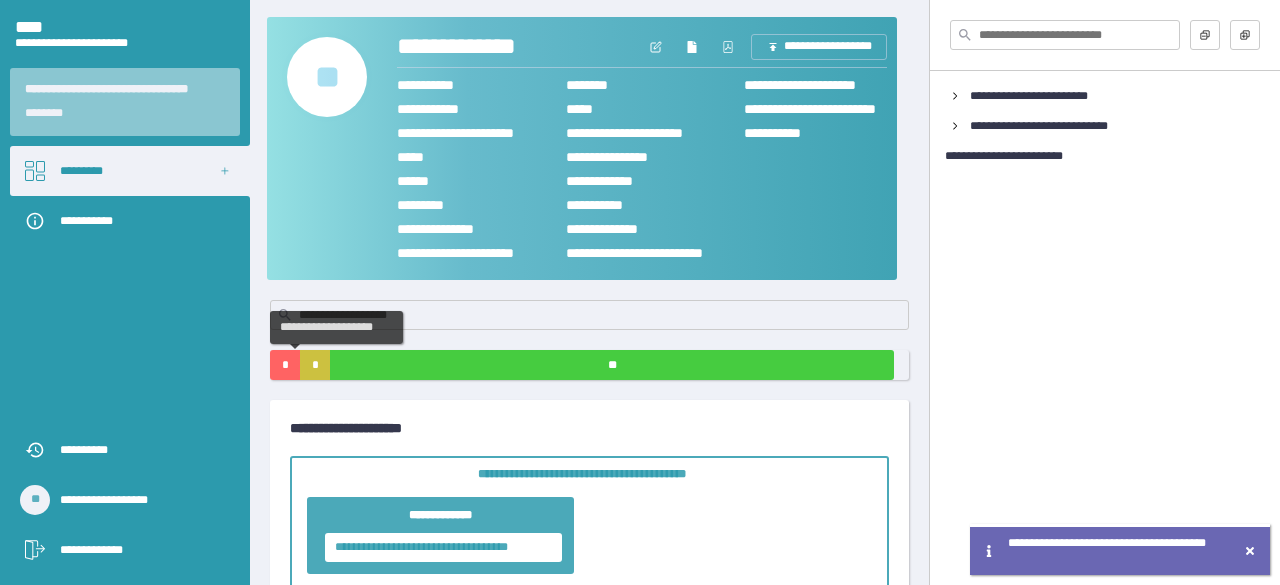 click on "*" at bounding box center [285, 365] 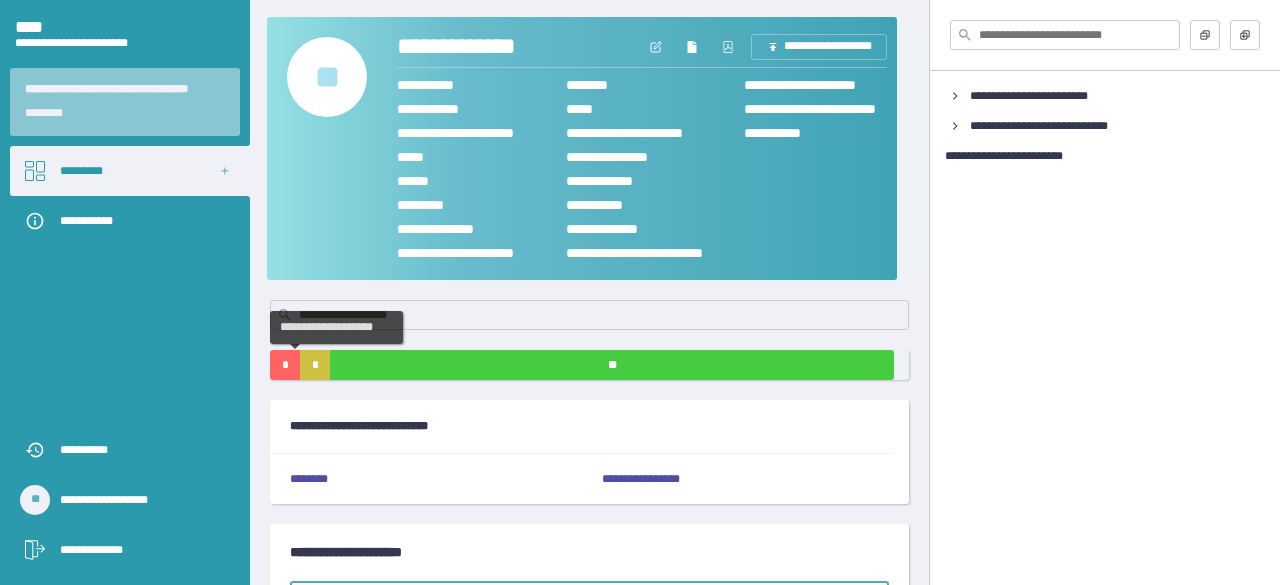 click on "*" at bounding box center (285, 365) 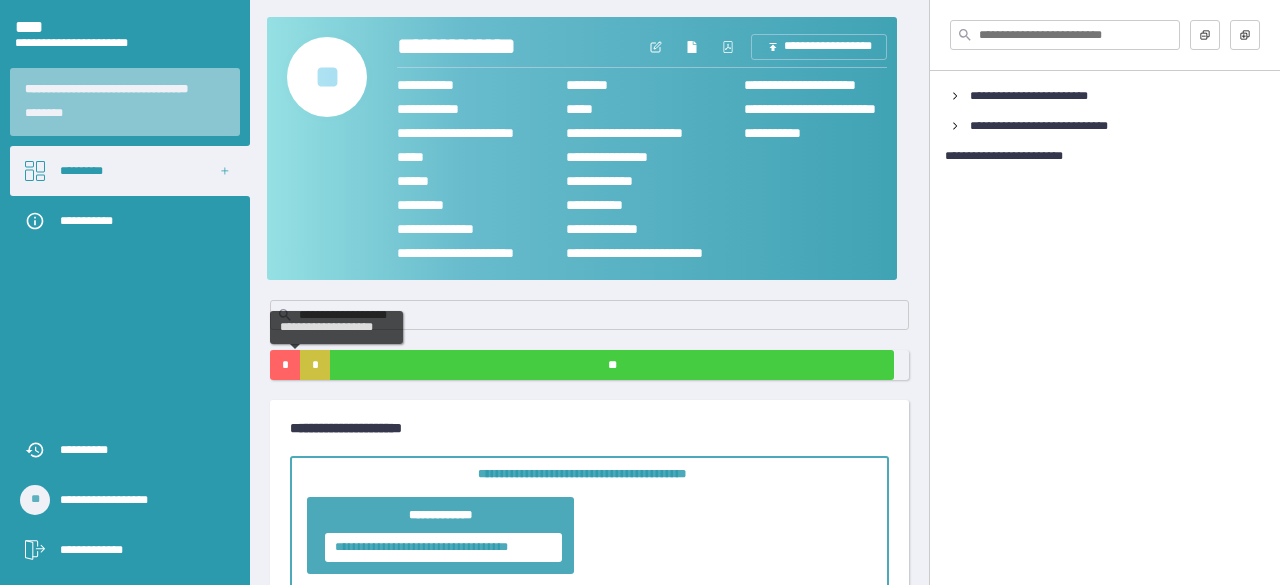 click on "*" at bounding box center (285, 365) 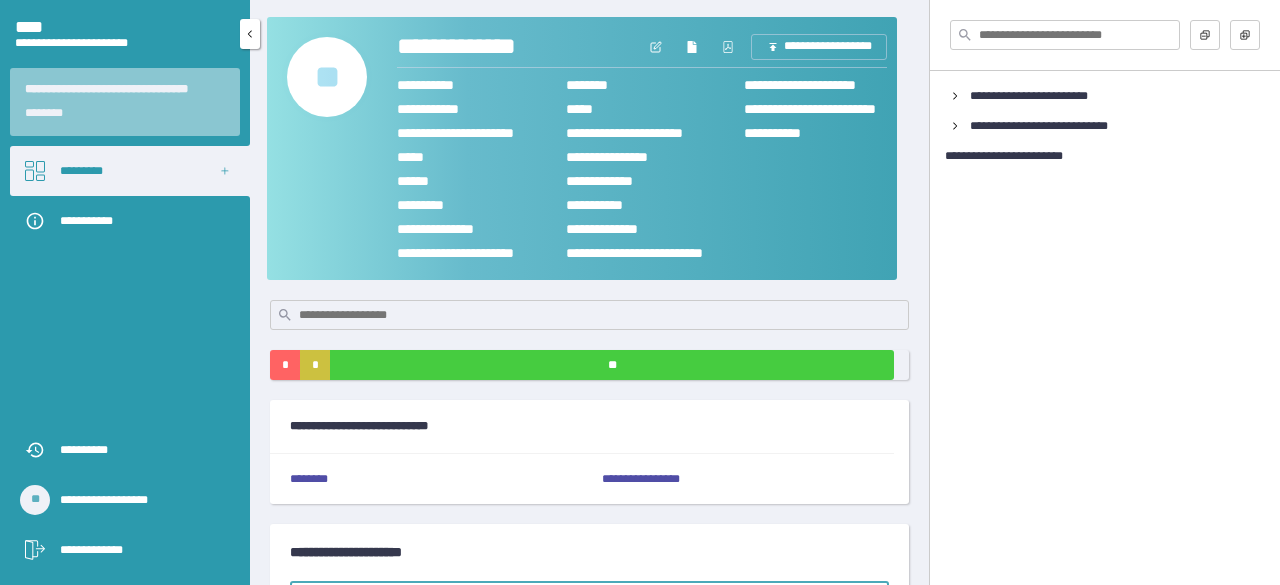click on "*********" at bounding box center (130, 171) 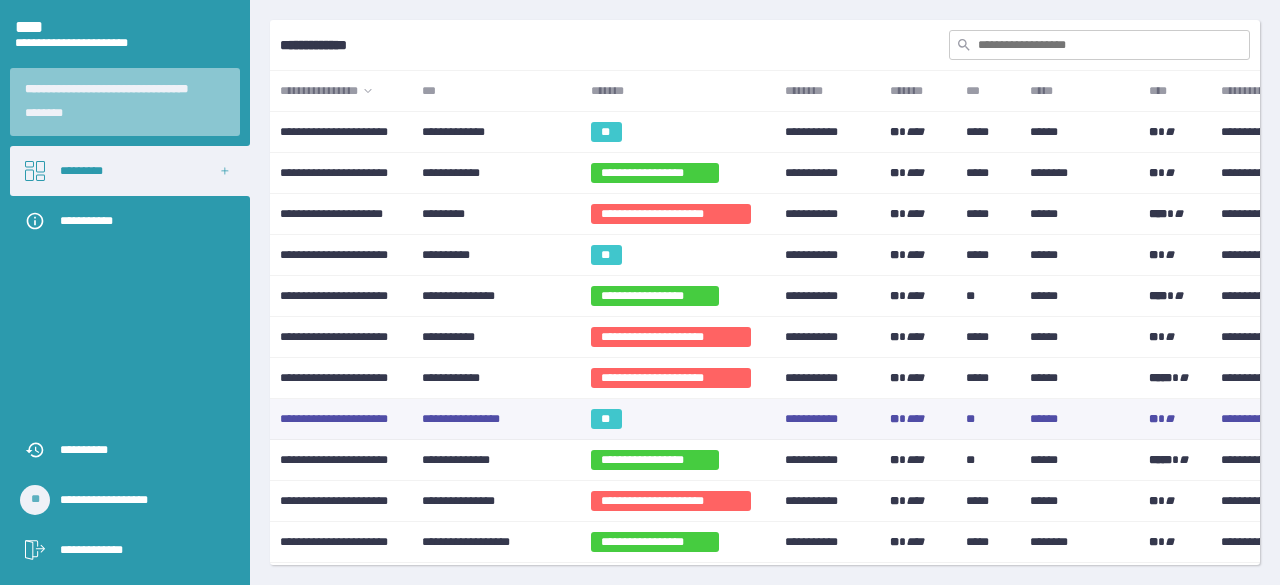 click on "**********" at bounding box center (496, 132) 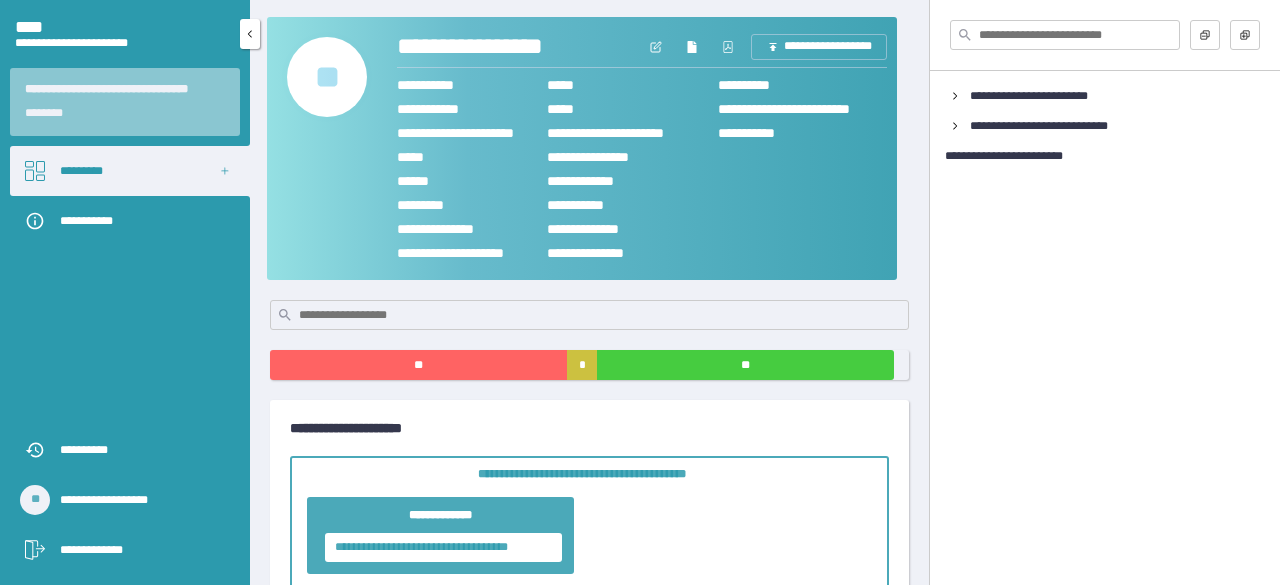 click on "**********" at bounding box center [140, 550] 